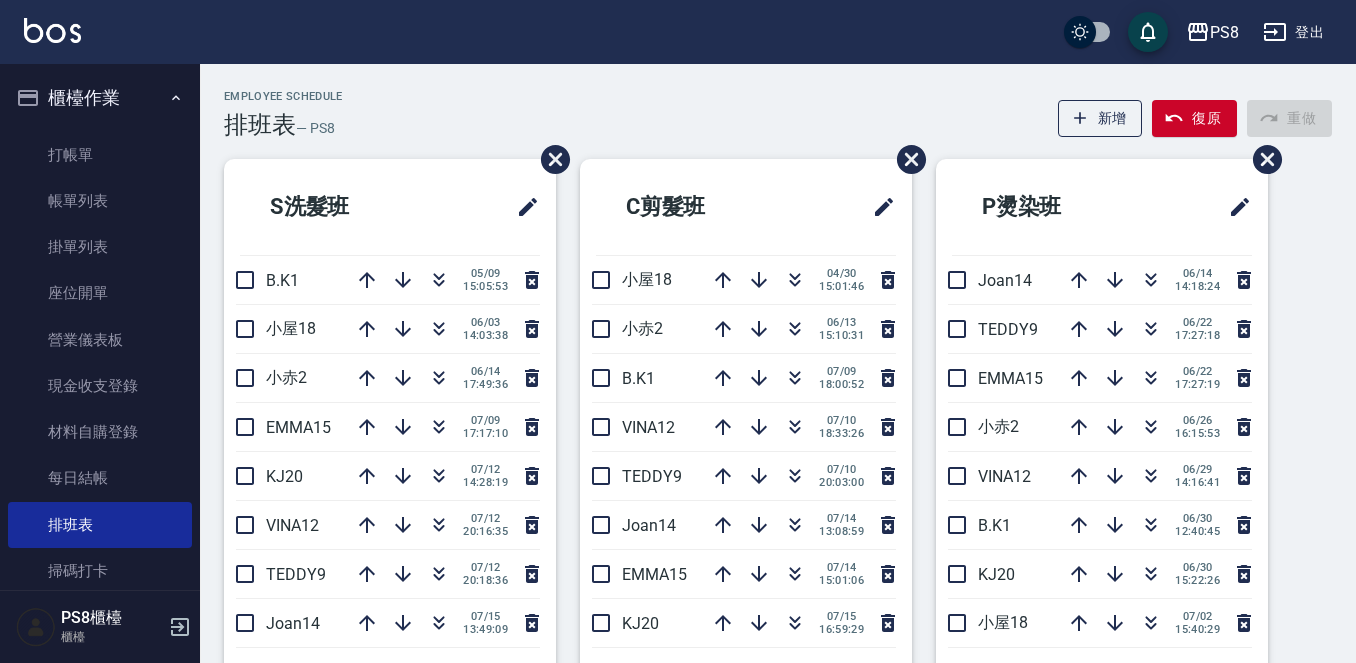 scroll, scrollTop: 600, scrollLeft: 0, axis: vertical 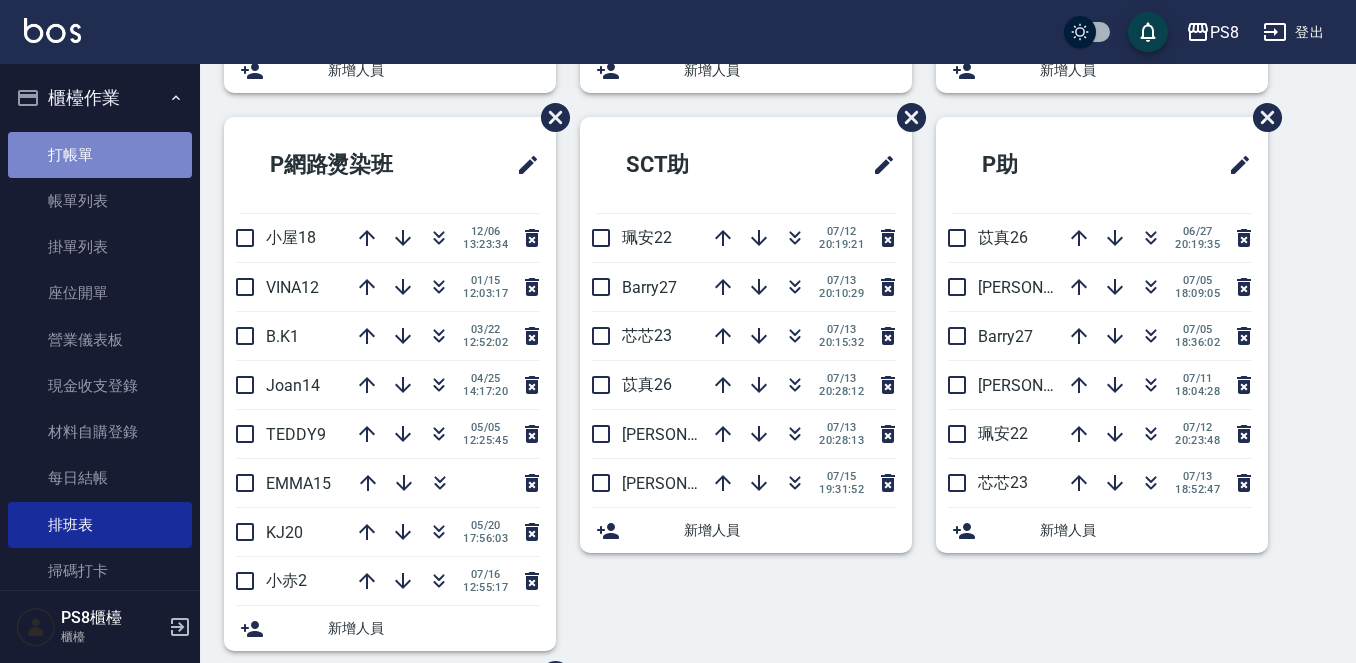 click on "打帳單" at bounding box center (100, 155) 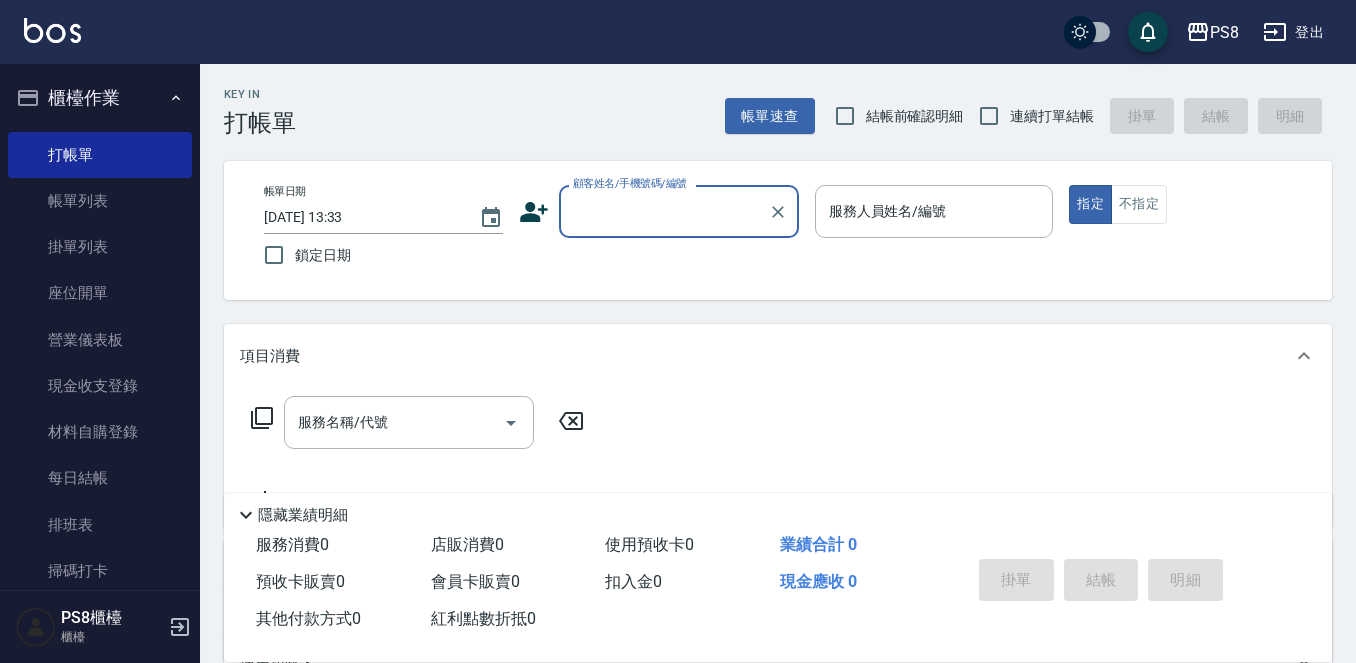 click on "顧客姓名/手機號碼/編號" at bounding box center [664, 211] 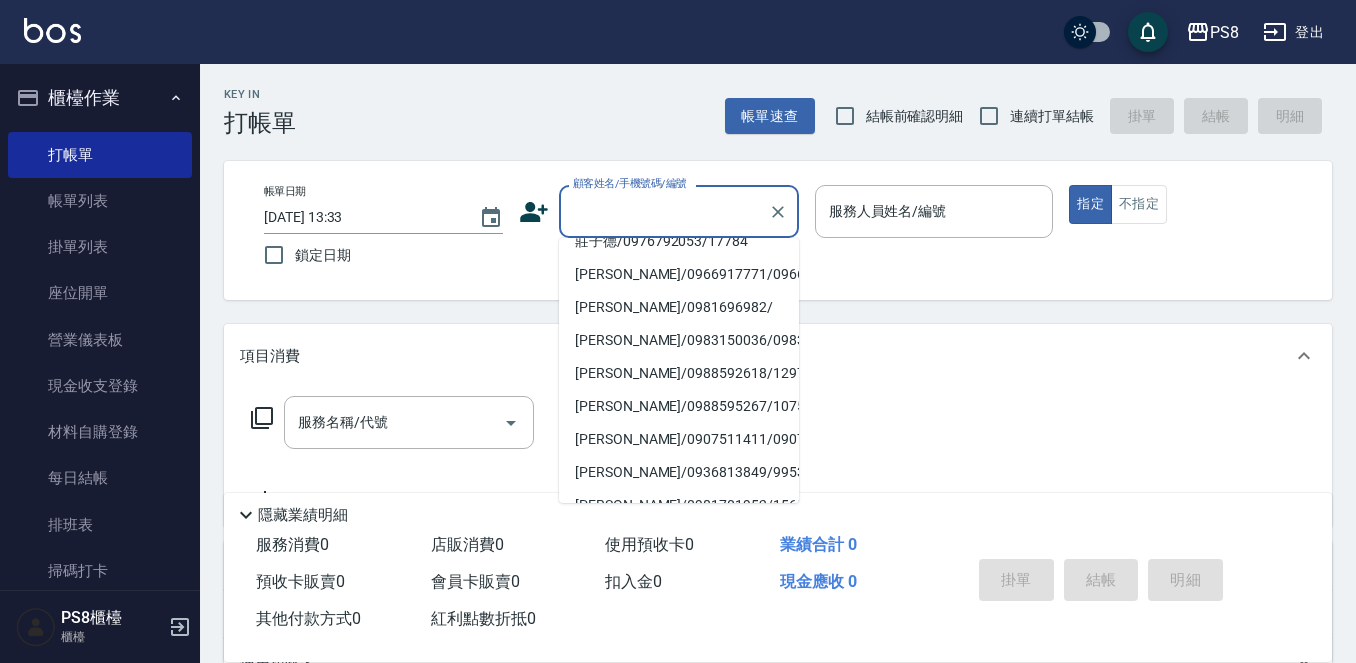 scroll, scrollTop: 0, scrollLeft: 0, axis: both 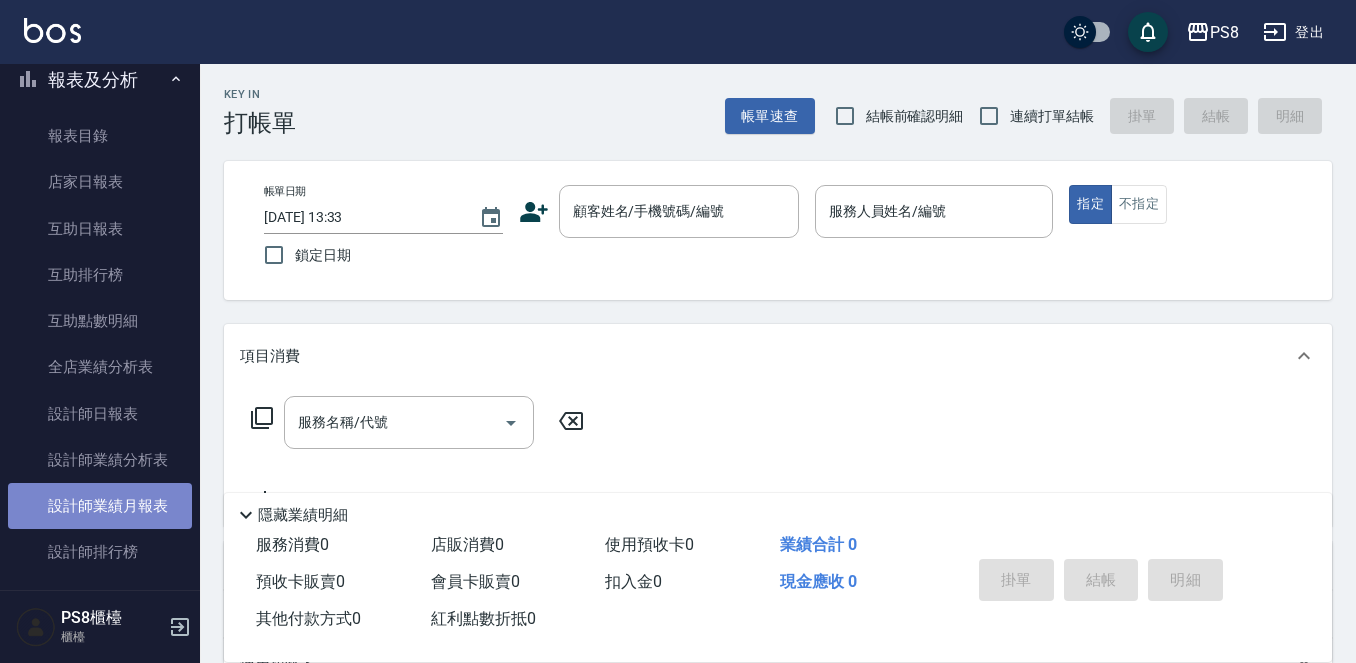 click on "設計師業績月報表" at bounding box center (100, 506) 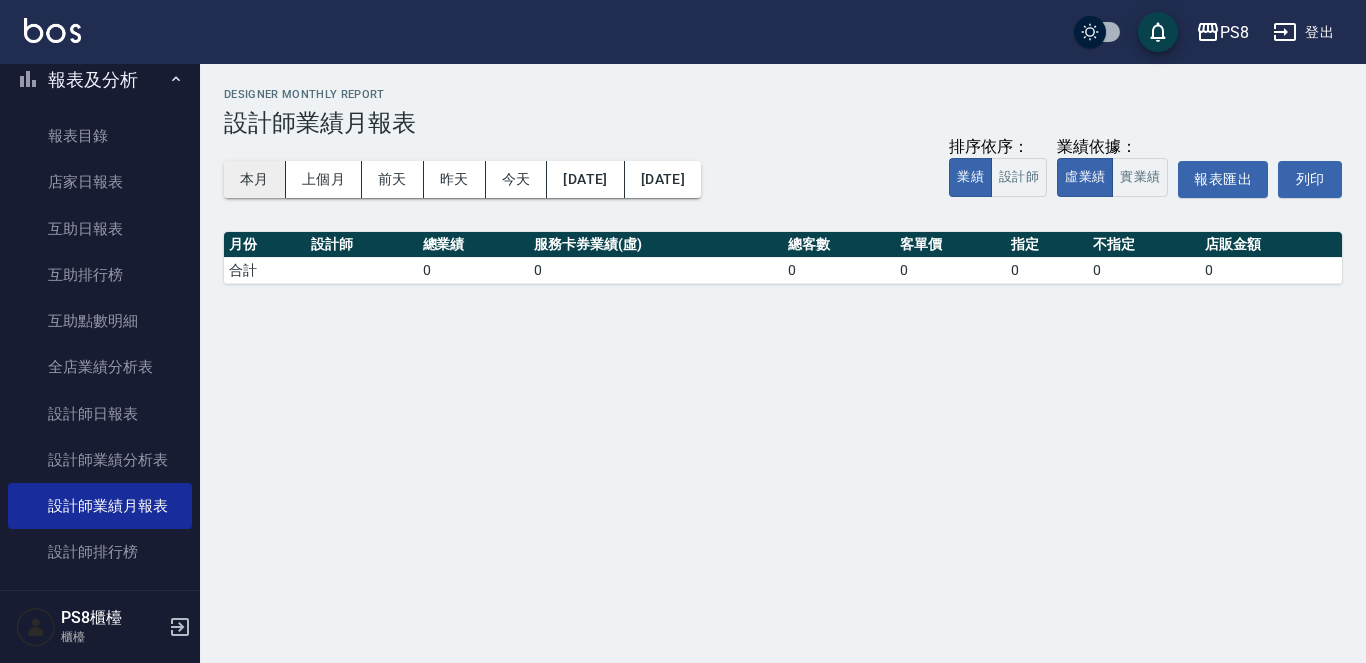 click on "本月" at bounding box center [255, 179] 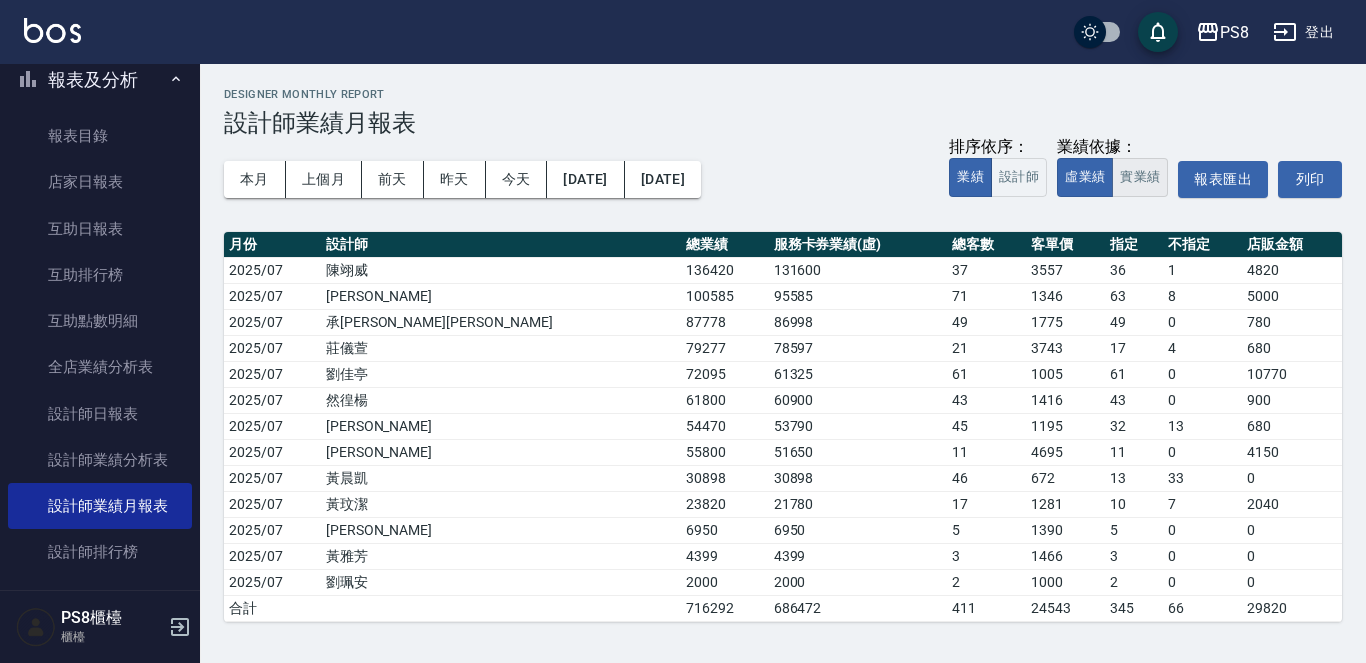 click on "實業績" at bounding box center (1140, 177) 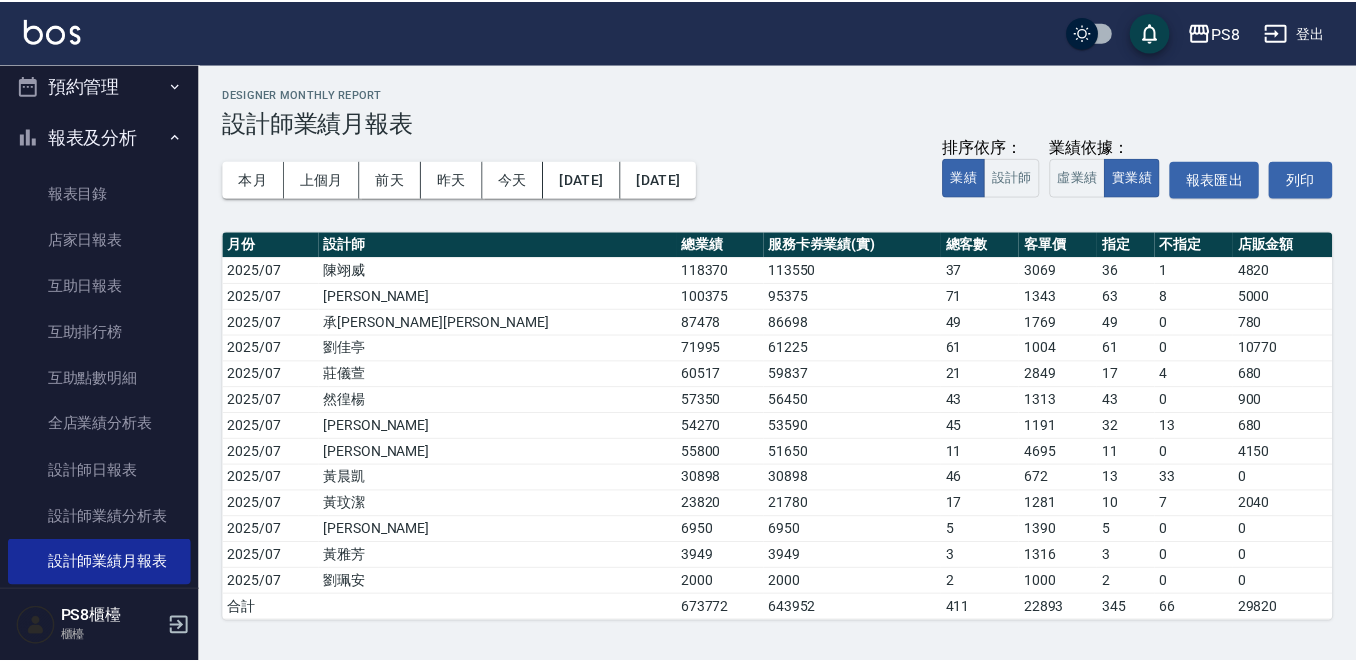 scroll, scrollTop: 0, scrollLeft: 0, axis: both 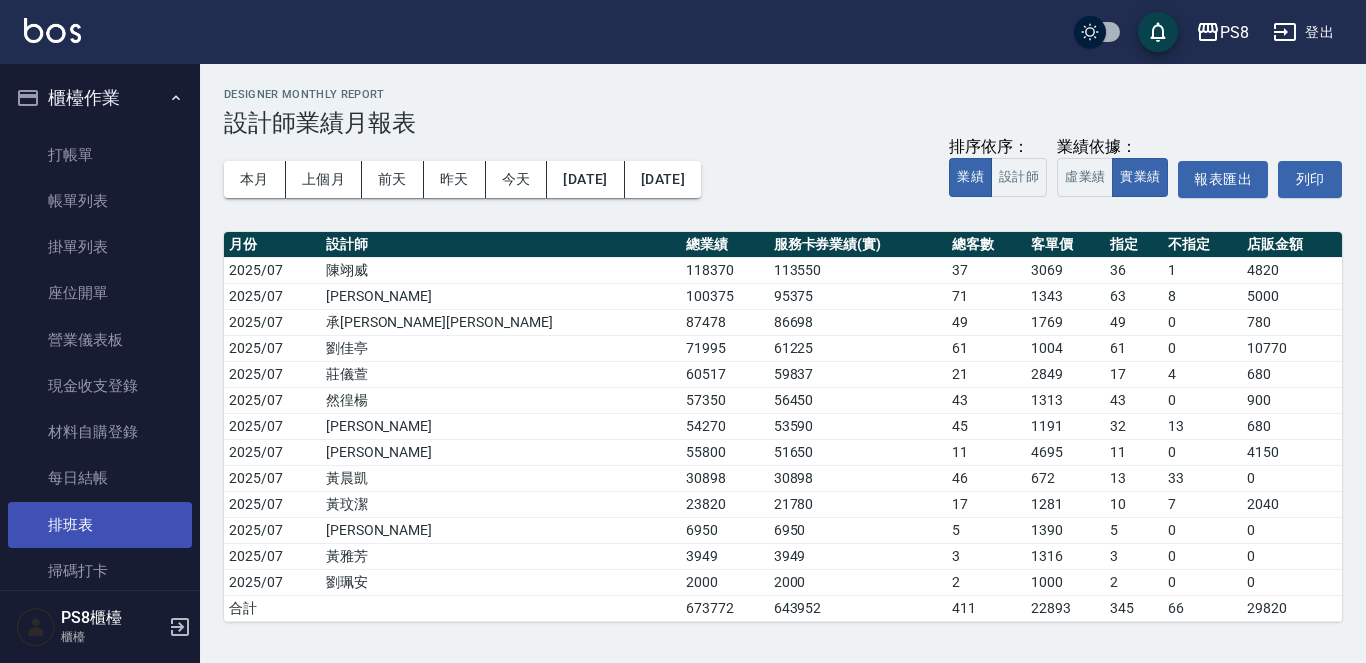 click on "排班表" at bounding box center (100, 525) 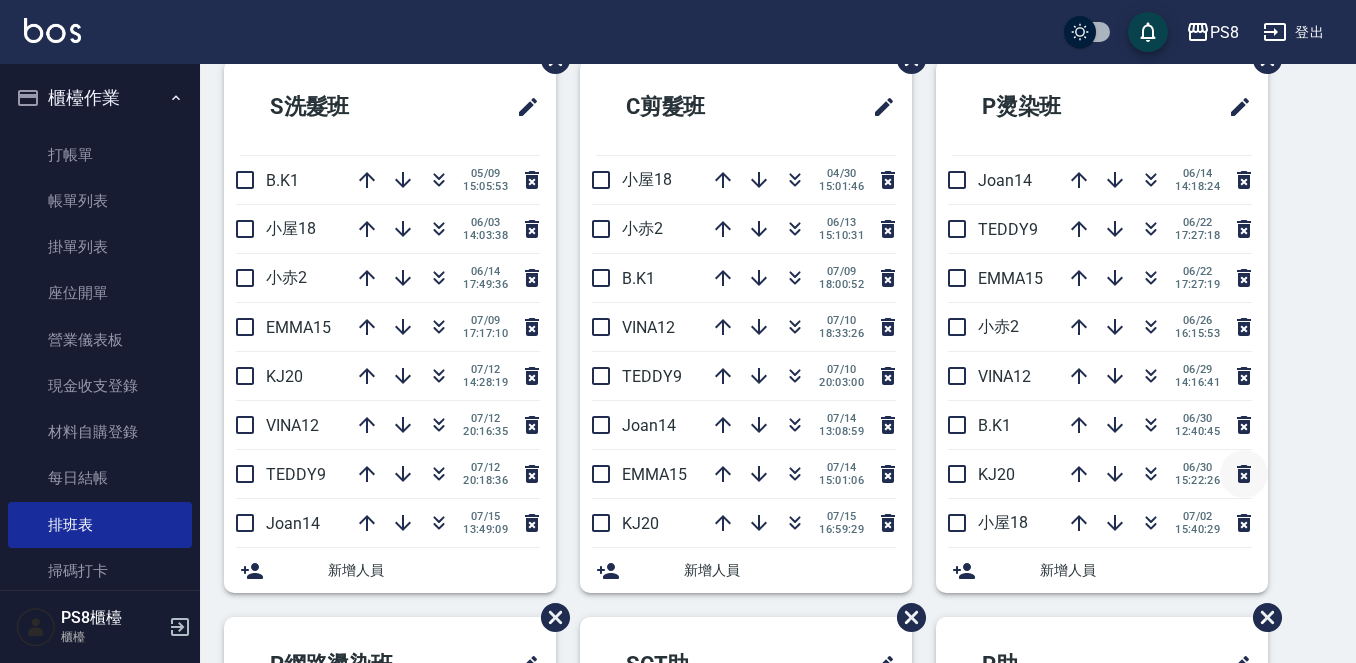 scroll, scrollTop: 0, scrollLeft: 0, axis: both 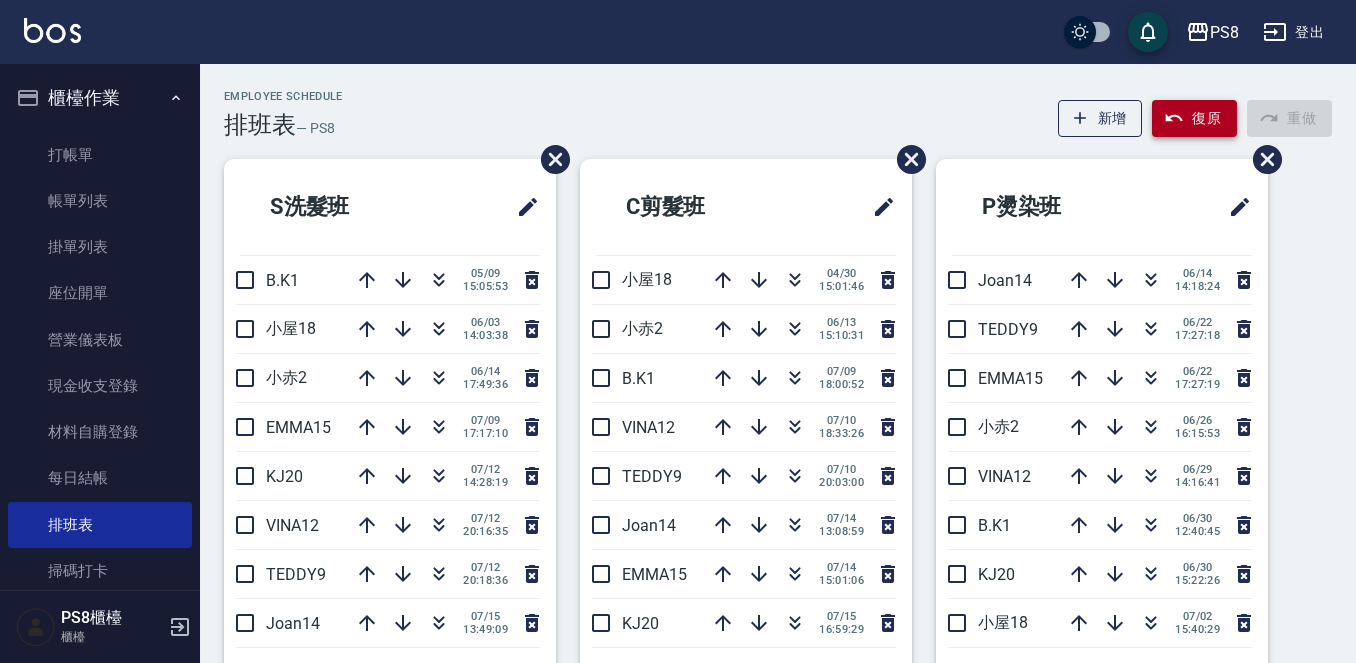 click on "復原" at bounding box center (1194, 118) 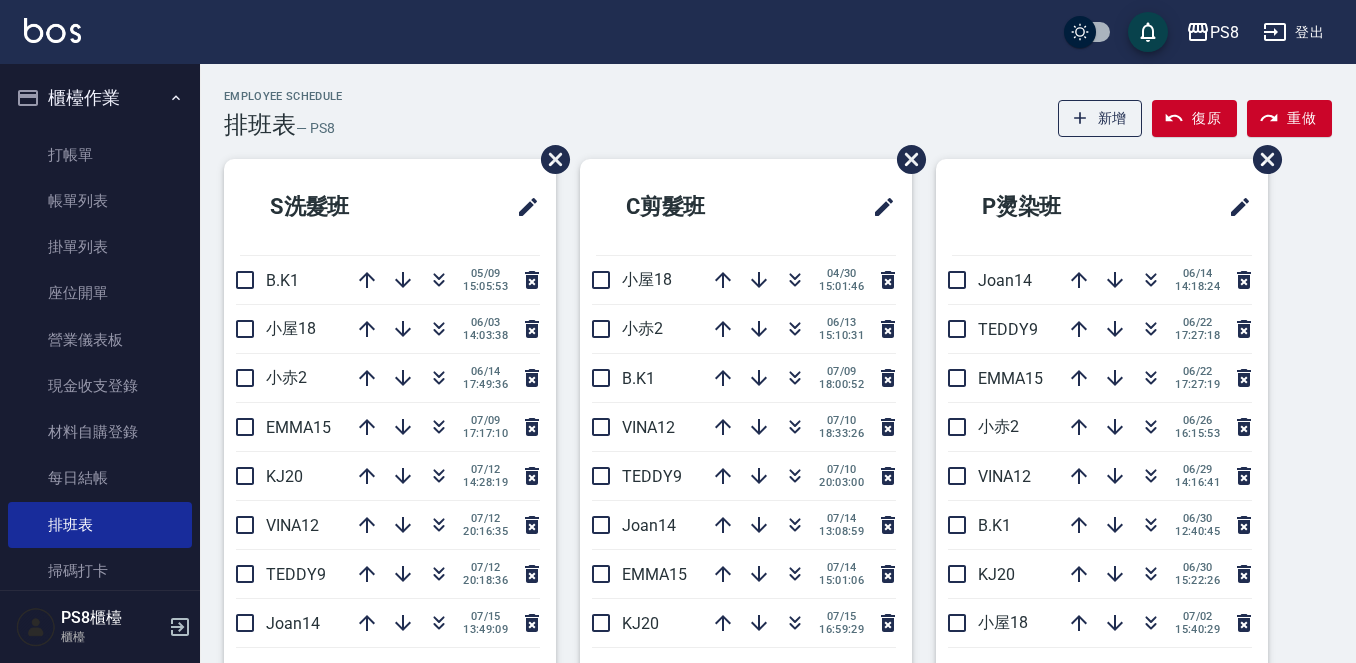 click on "Employee Schedule 排班表   —  PS8 新增 復原 重做" at bounding box center (778, 114) 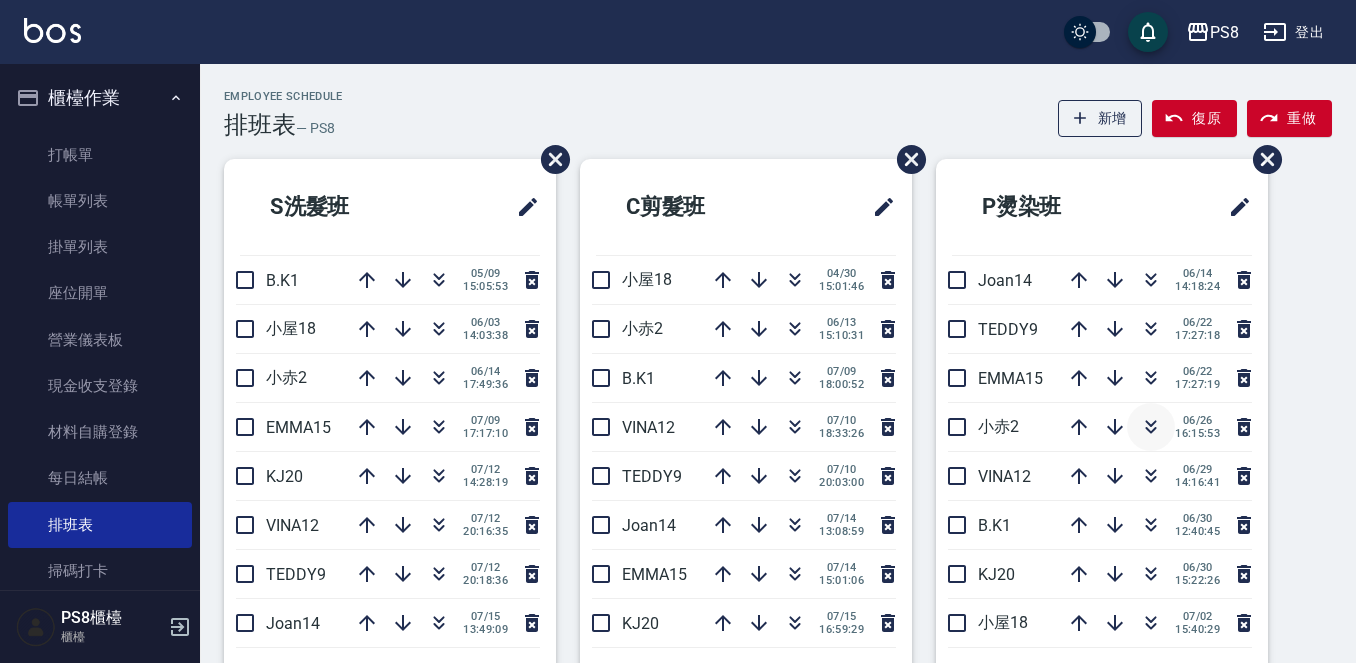 click 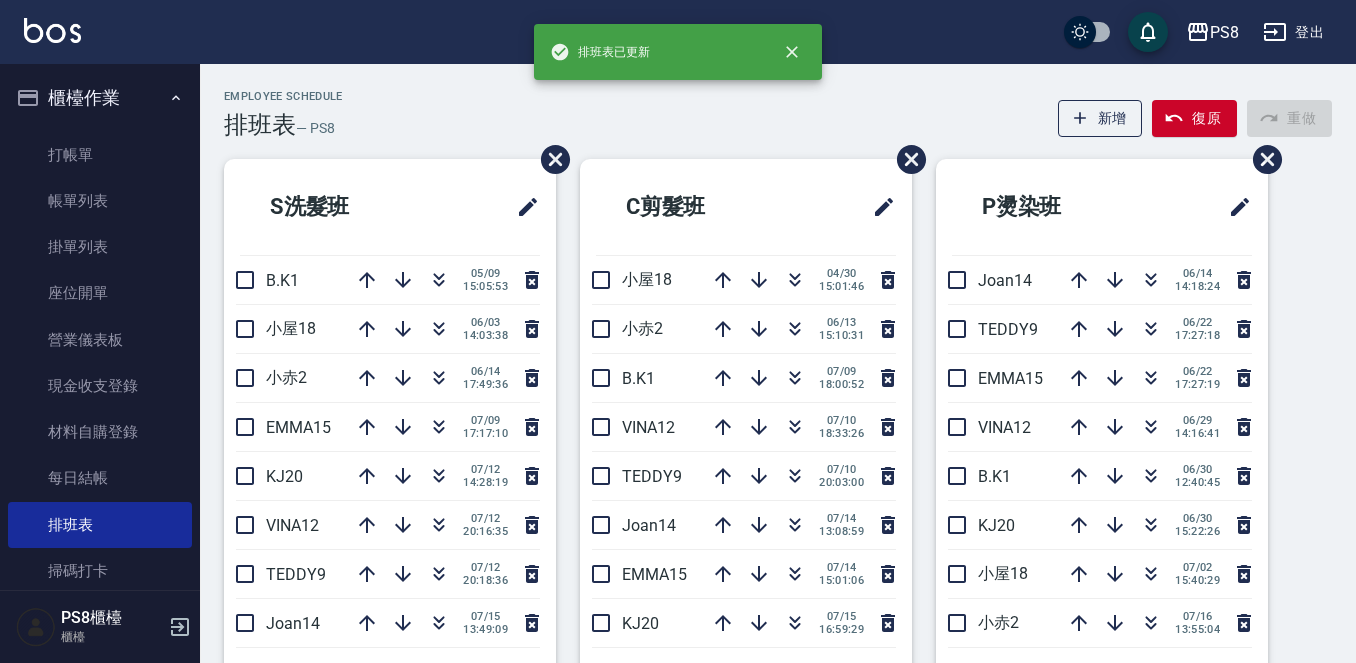 click on "S洗髮班 B.K1 [DATE] 15:05:53 小屋18 [DATE] 14:03:38 小赤2 [DATE] 17:49:36 EMMA15 [DATE] 17:17:10 KJ20 [DATE] 14:28:19 VINA12 [DATE] 20:16:35 TEDDY9 [DATE] 20:18:36 Joan14 [DATE] 13:49:09 新增人員 C剪髮班 小屋18 [DATE] 15:01:46 小赤2 [DATE] 15:10:31 B.K1 [DATE] 18:00:52 VINA12 [DATE] 18:33:26 TEDDY9 [DATE] 20:03:00 Joan14 [DATE] 13:08:59 EMMA15 [DATE] 15:01:06 KJ20 [DATE] 16:59:29 新增人員 P燙染班 Joan14 [DATE] 14:18:24 TEDDY9 [DATE] 17:27:18 EMMA15 [DATE] 17:27:19 VINA12 [DATE] 14:16:41 B.K1 [DATE] 12:40:45 KJ20 [DATE] 15:22:26 小屋18 [DATE] 15:40:29 小赤2 [DATE] 13:55:04 新增人員 P網路燙染班 小赤2 [DATE] 19:02:39 小屋18 [DATE] 13:23:34 VINA12 [DATE] 12:03:17 B.K1 [DATE] 12:52:02 Joan14 [DATE] 14:17:20 TEDDY9 [DATE] 12:25:45 EMMA15   KJ20 [DATE] 17:56:03 新增人員 SCT助 [PERSON_NAME]安22 [DATE] 20:19:21 Barry27 [DATE] 20:10:29 芯芯23 [DATE] 20:15:32 [PERSON_NAME]26 [DATE] 20:28:12 [PERSON_NAME]28 [DATE] 20:28:13 [PERSON_NAME]24 [DATE] 19:31:52 新增人員 [PERSON_NAME]真26 [DATE] 20:19:35 [PERSON_NAME]28 [DATE] 18:09:05 Barry27 07/05 07/11" at bounding box center [766, 800] 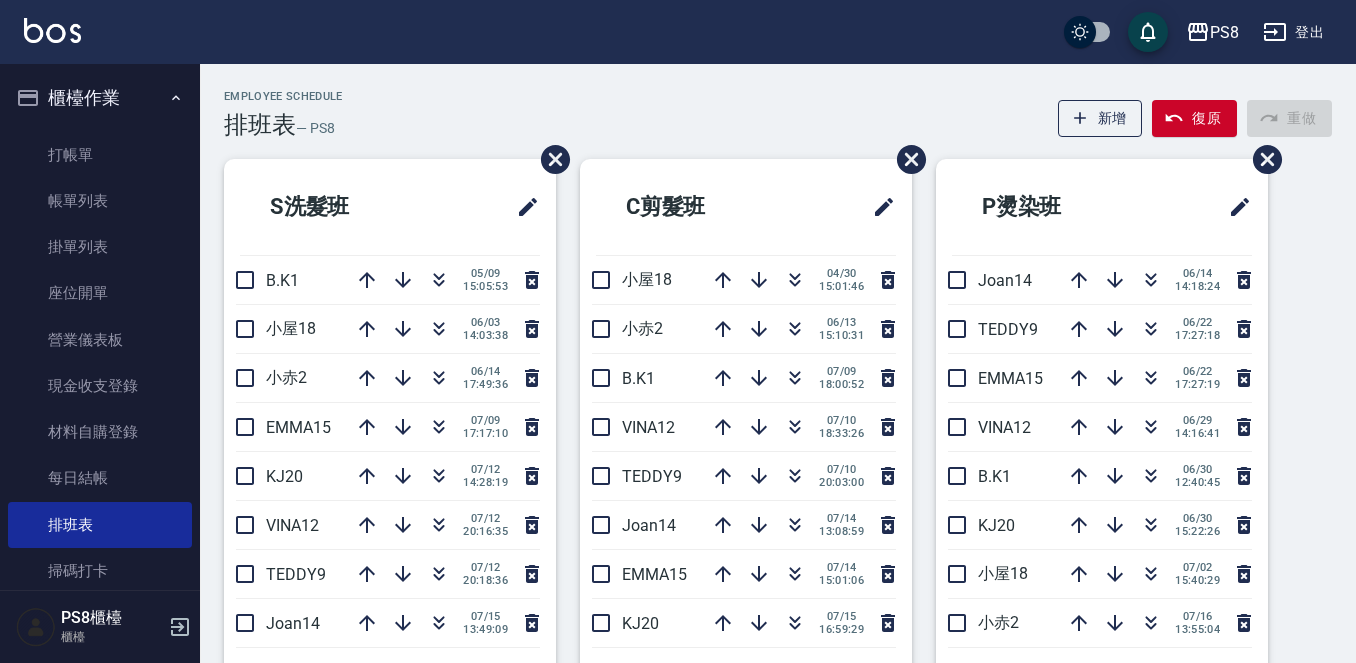 click on "Employee Schedule 排班表   —  PS8 新增 復原 重做" at bounding box center (778, 114) 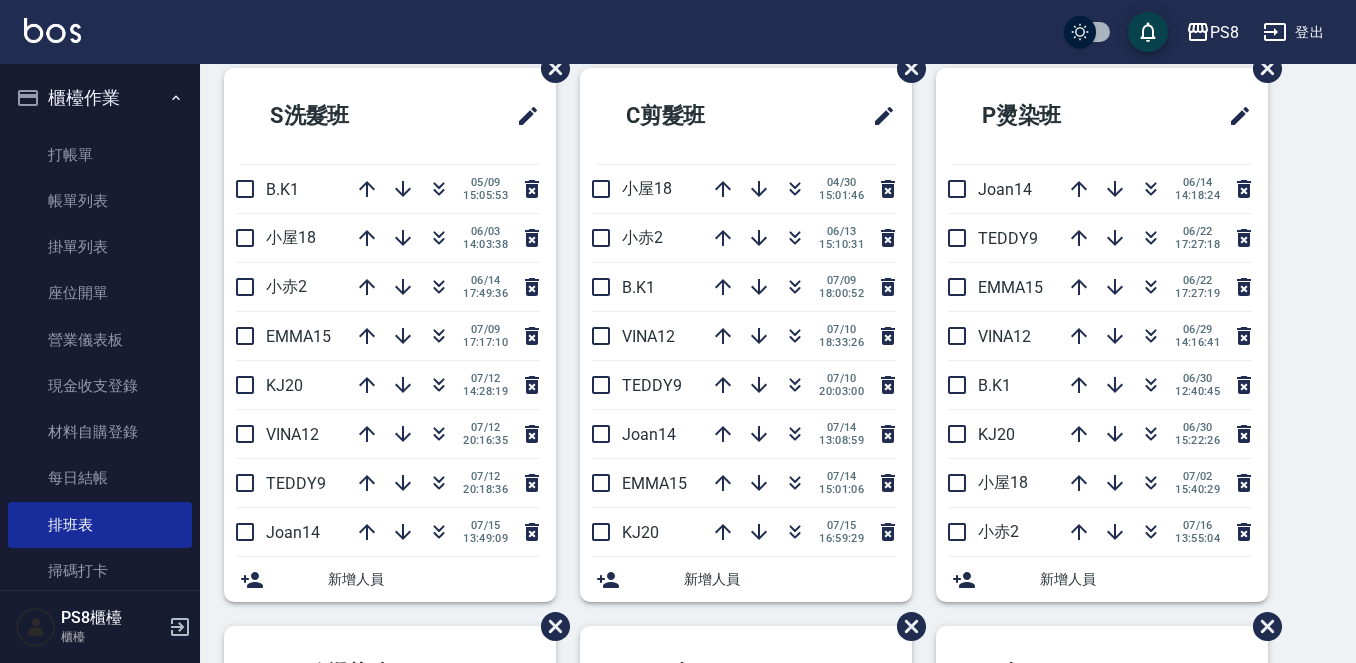 scroll, scrollTop: 300, scrollLeft: 0, axis: vertical 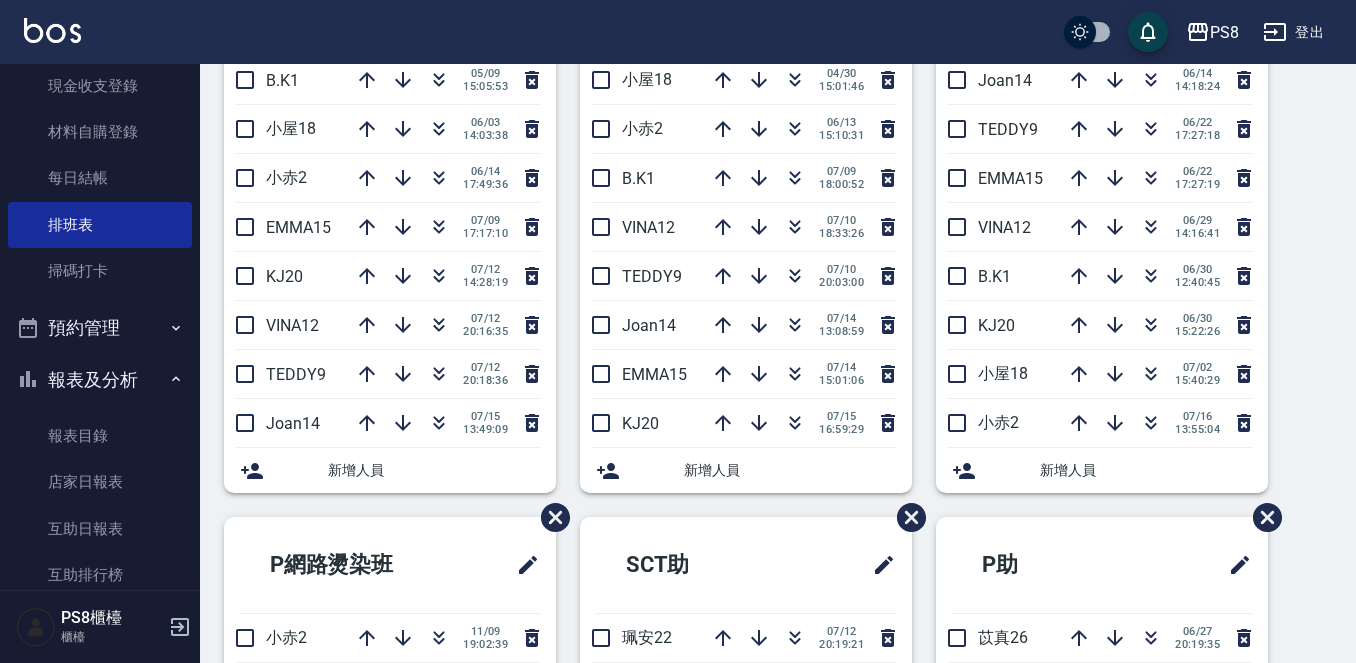click on "報表及分析" at bounding box center [100, 380] 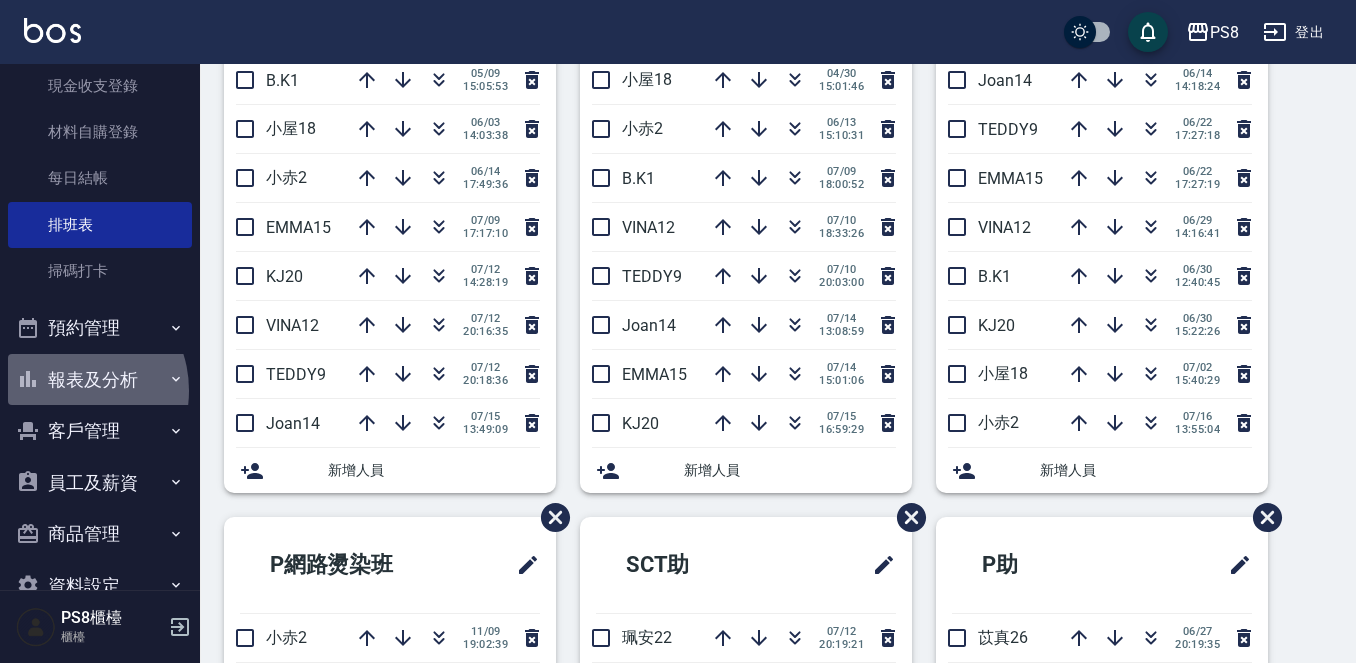 click on "報表及分析" at bounding box center [100, 380] 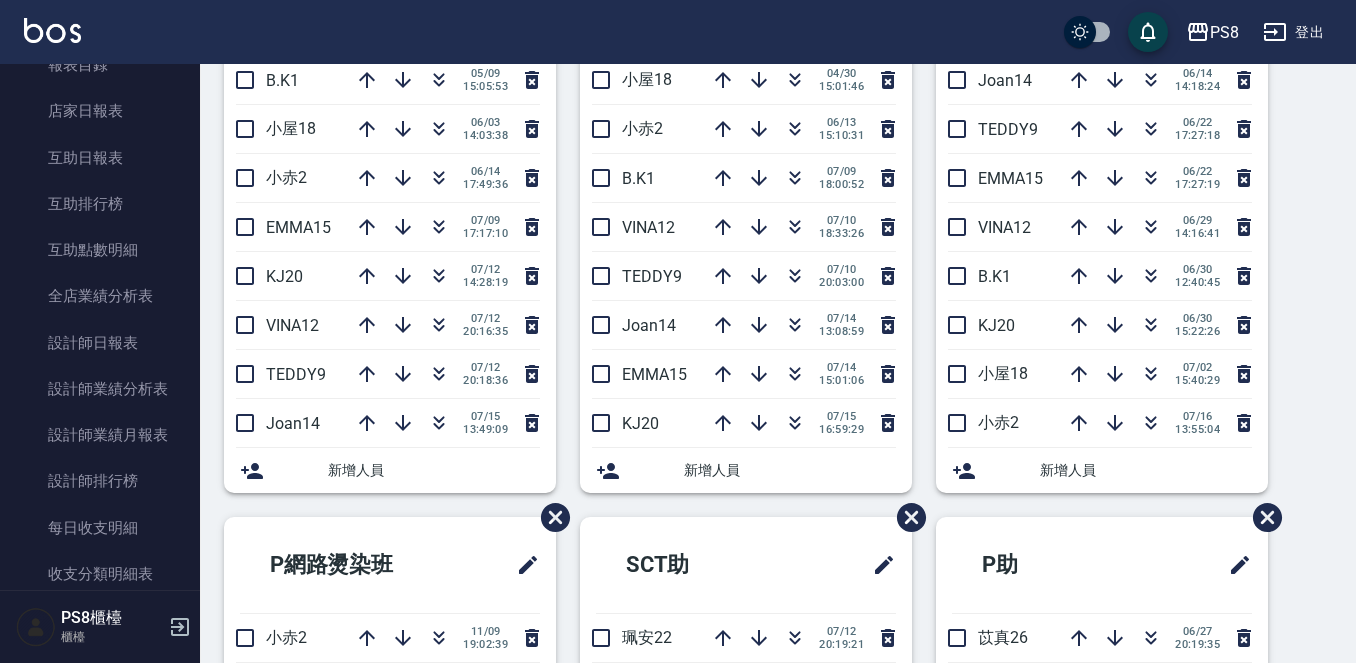scroll, scrollTop: 700, scrollLeft: 0, axis: vertical 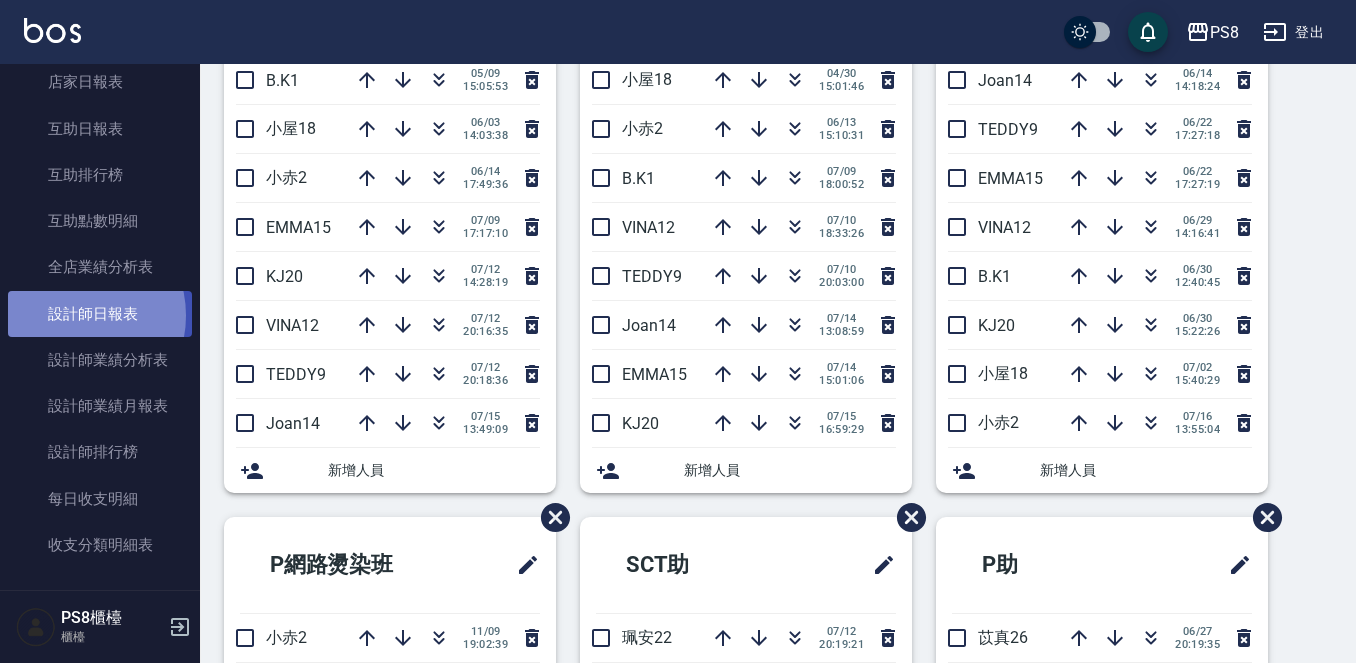 click on "設計師日報表" at bounding box center [100, 314] 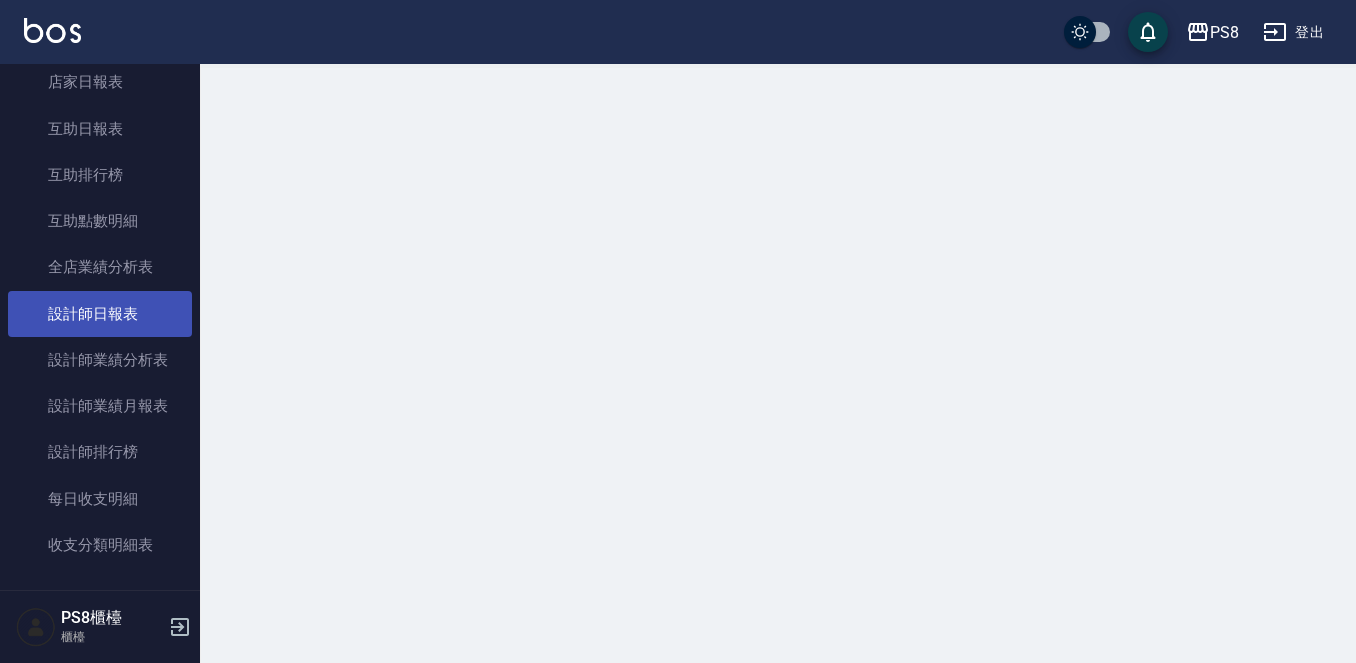 scroll, scrollTop: 0, scrollLeft: 0, axis: both 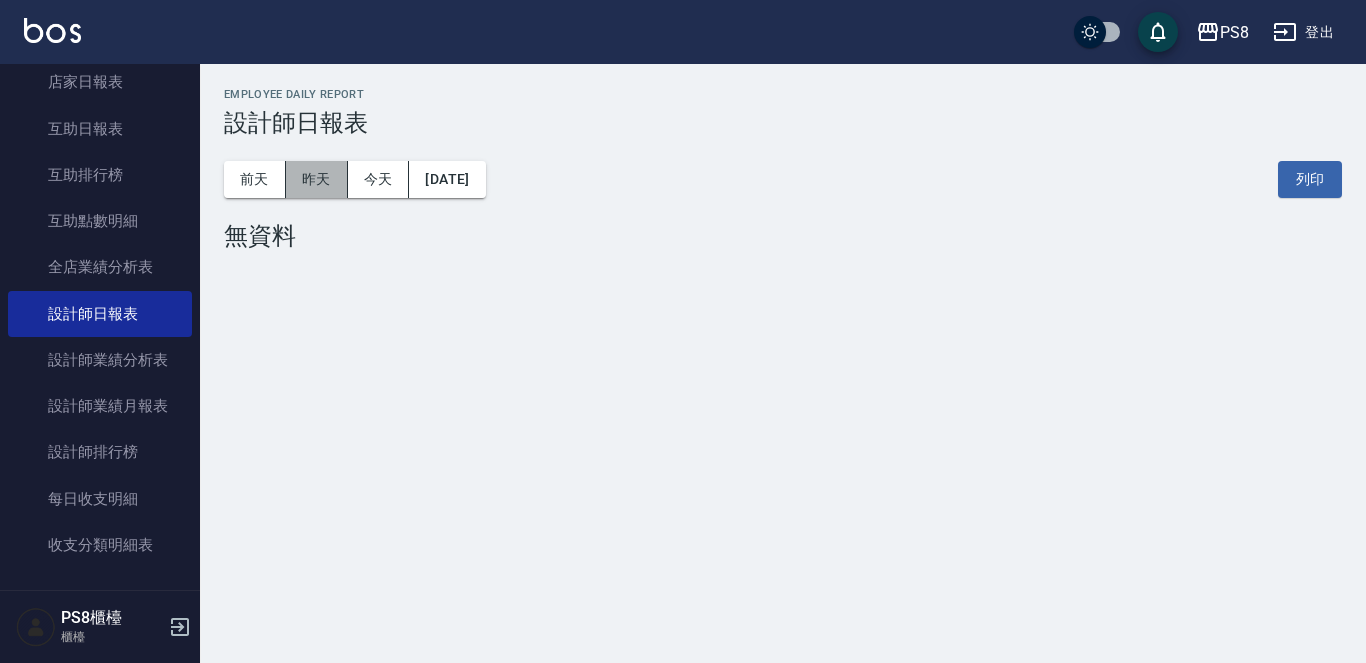 click on "昨天" at bounding box center (317, 179) 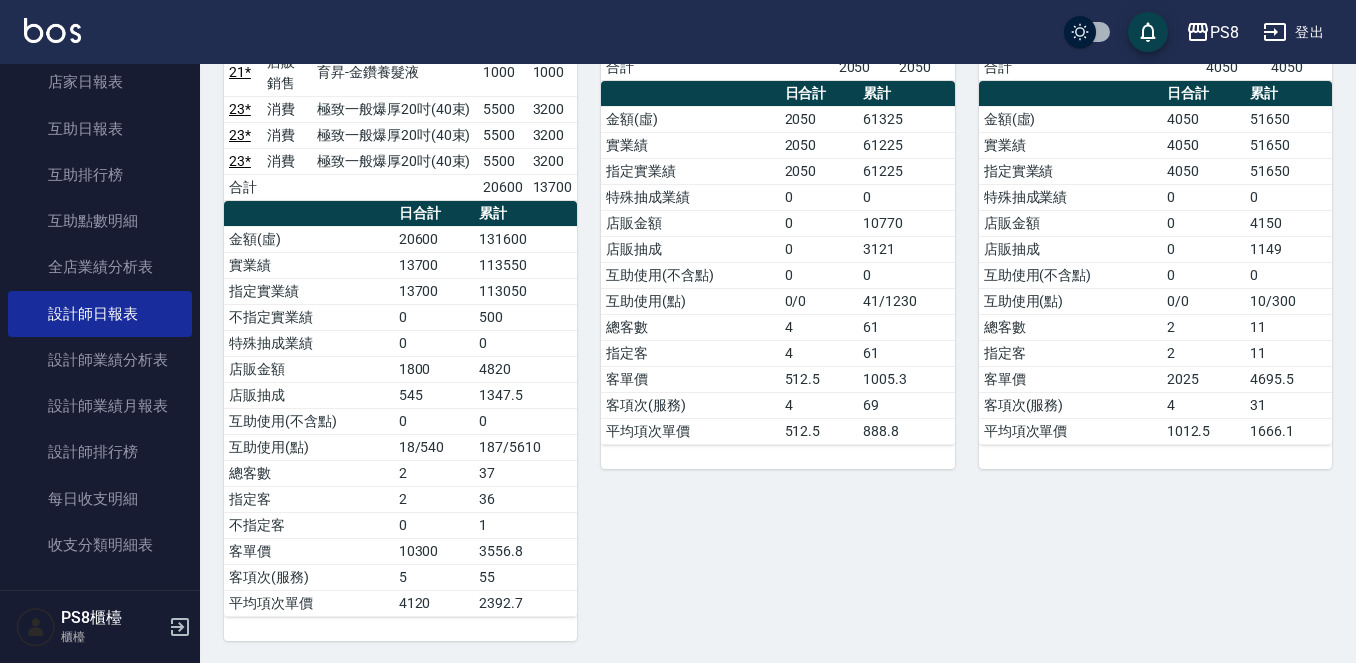 scroll, scrollTop: 300, scrollLeft: 0, axis: vertical 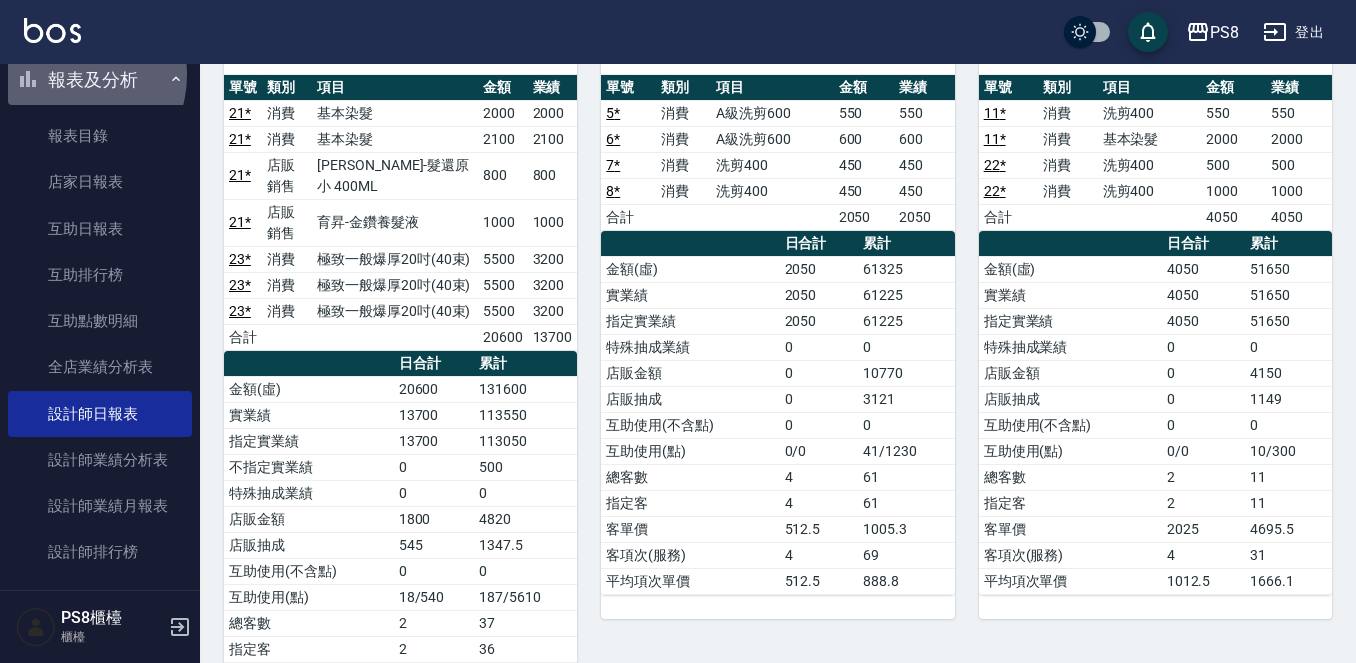 click on "報表及分析" at bounding box center [100, 80] 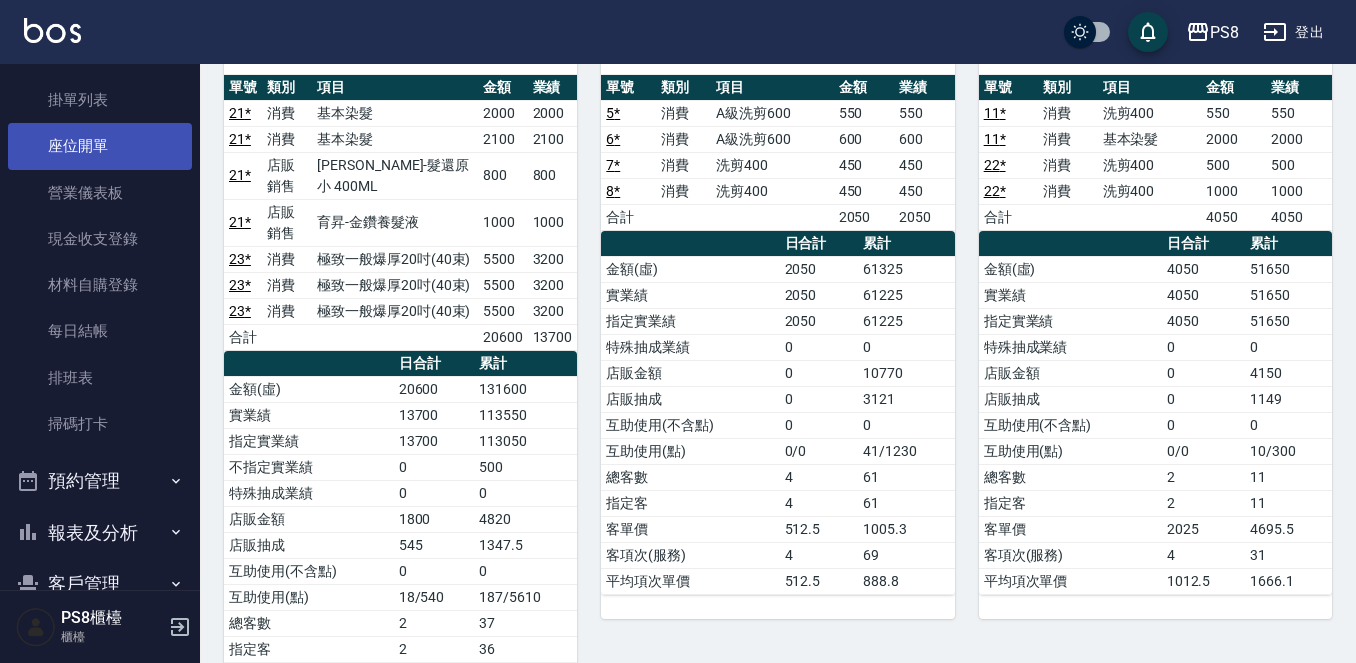 scroll, scrollTop: 0, scrollLeft: 0, axis: both 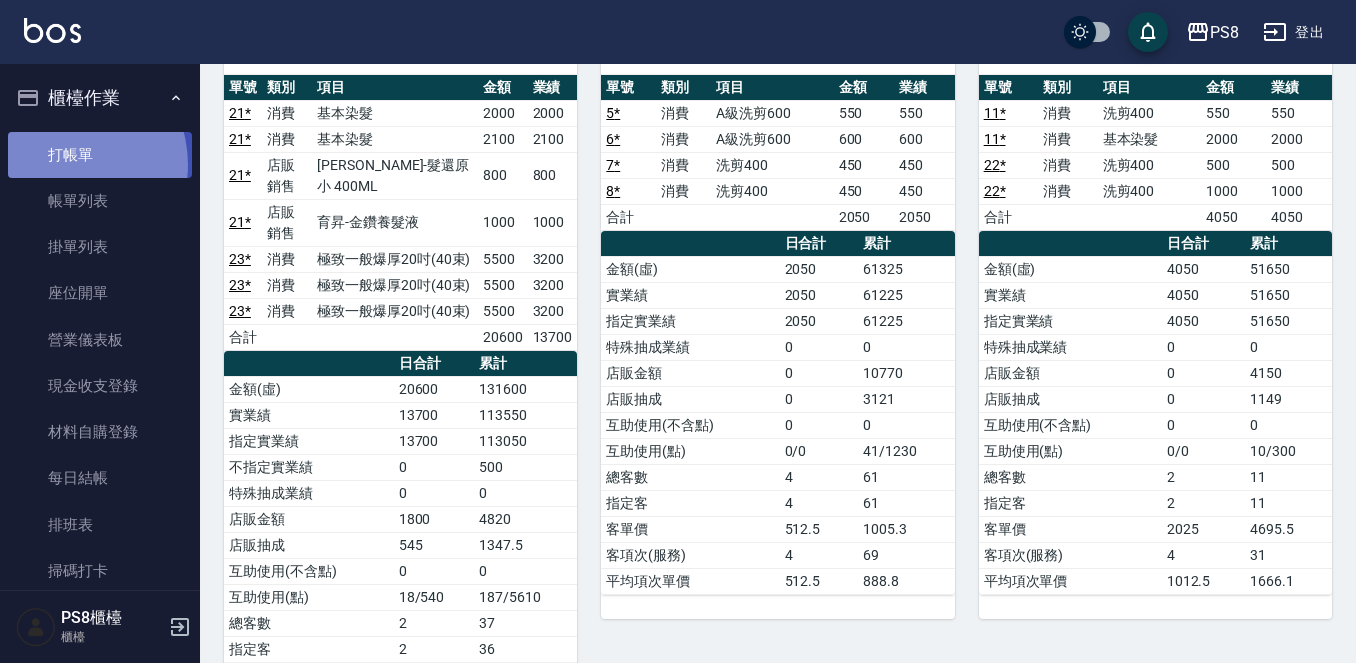 click on "打帳單" at bounding box center [100, 155] 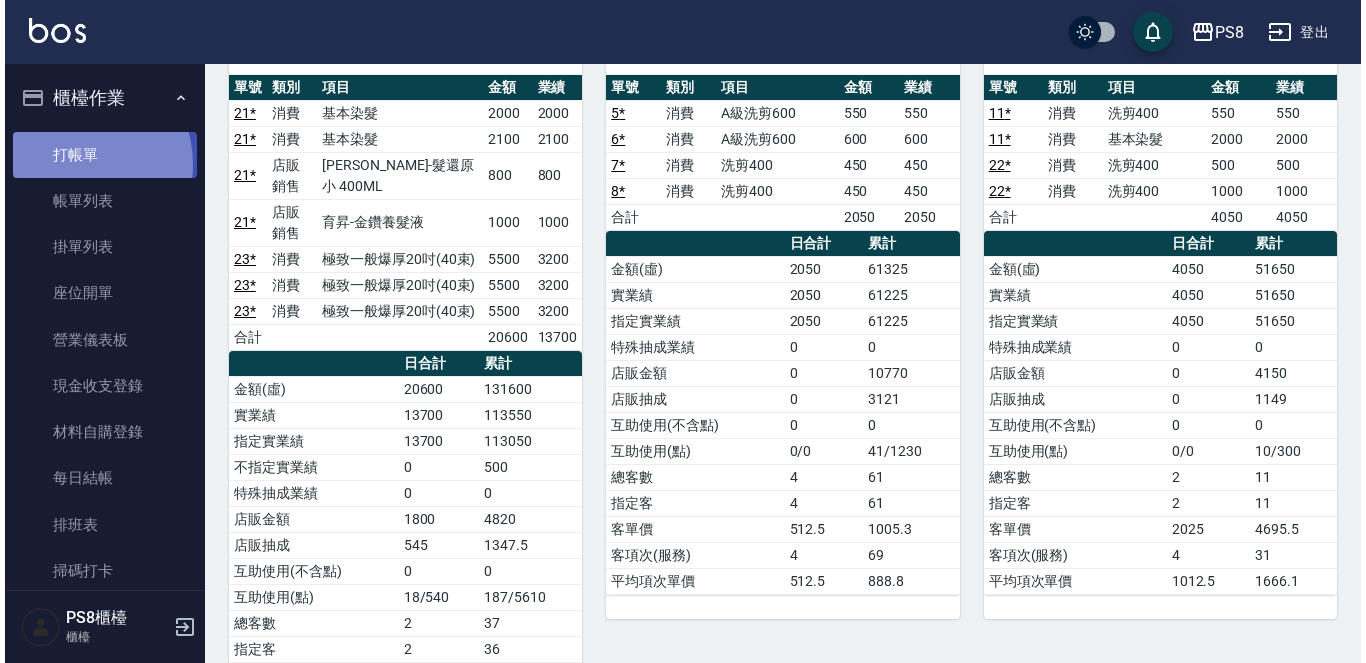 scroll, scrollTop: 0, scrollLeft: 0, axis: both 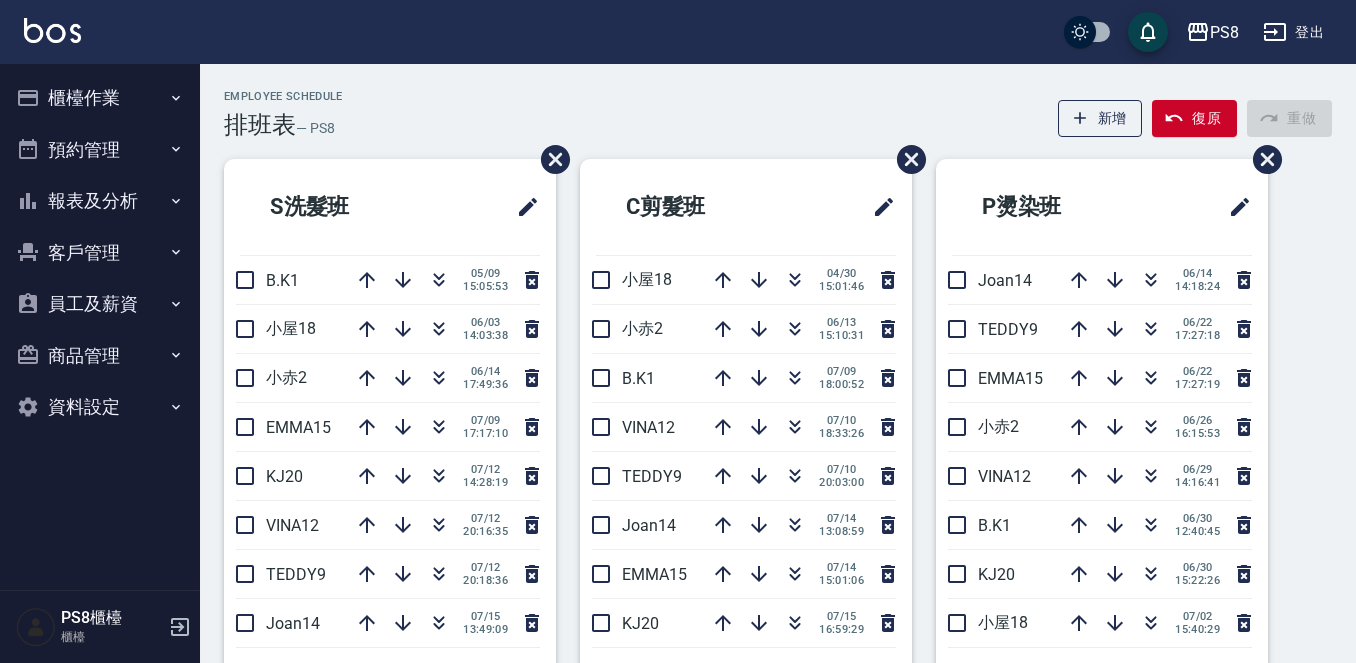 click on "櫃檯作業" at bounding box center (100, 98) 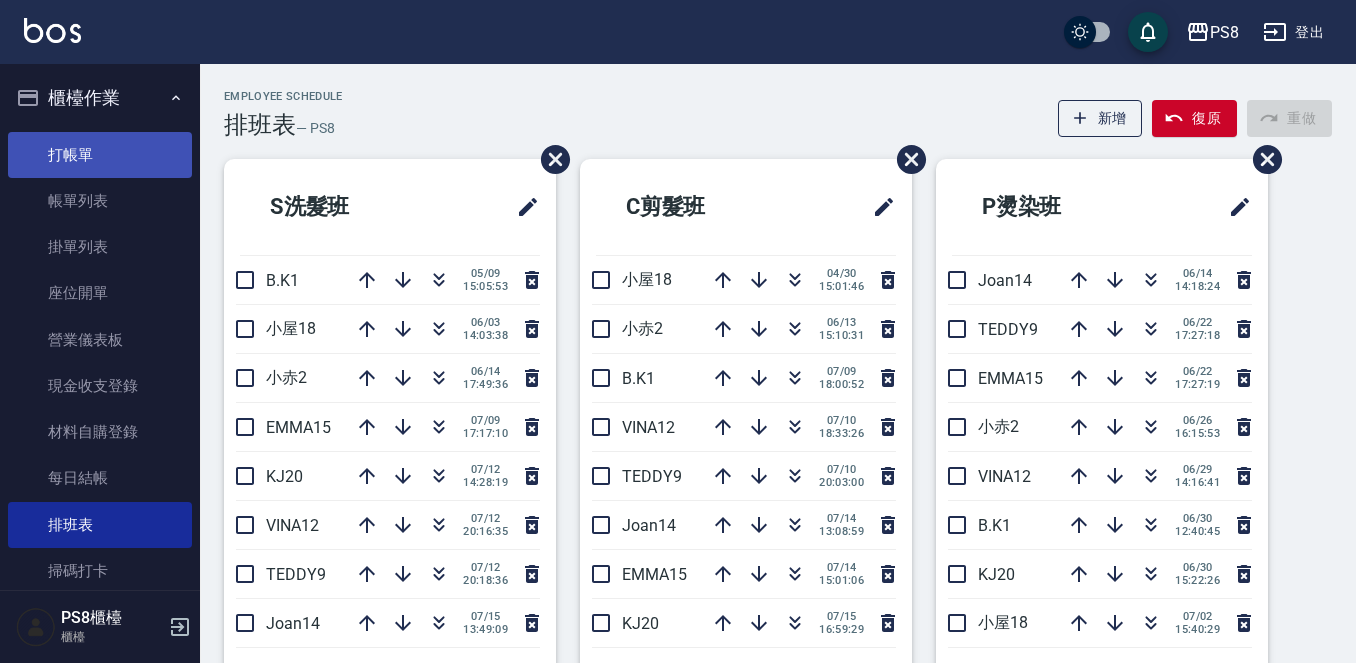 click on "打帳單" at bounding box center (100, 155) 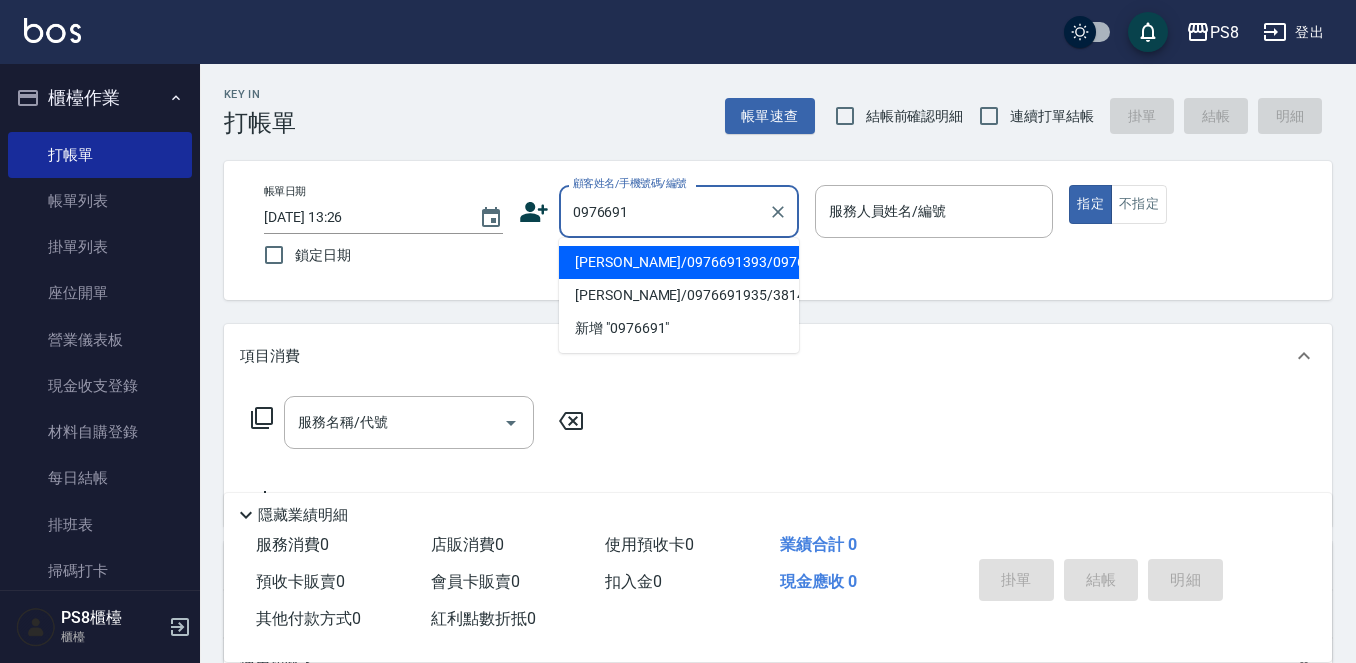 click on "黃彥霖/0976691393/0976691393" at bounding box center (679, 262) 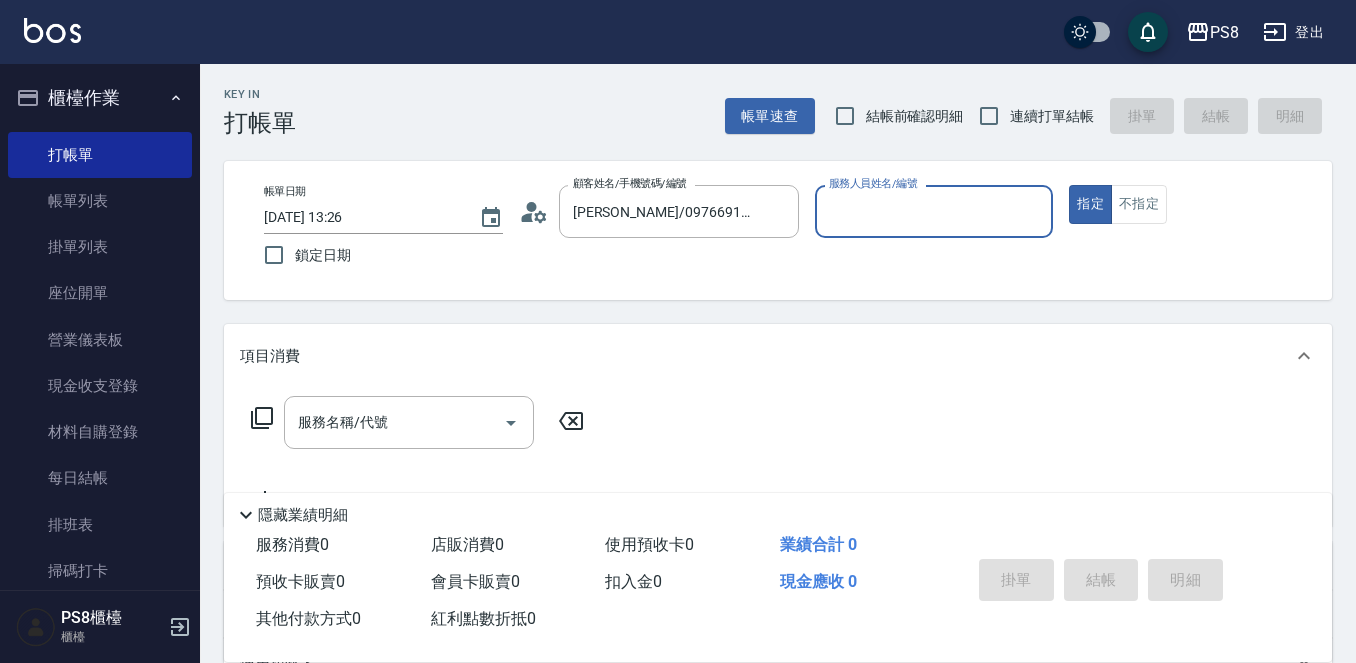 click 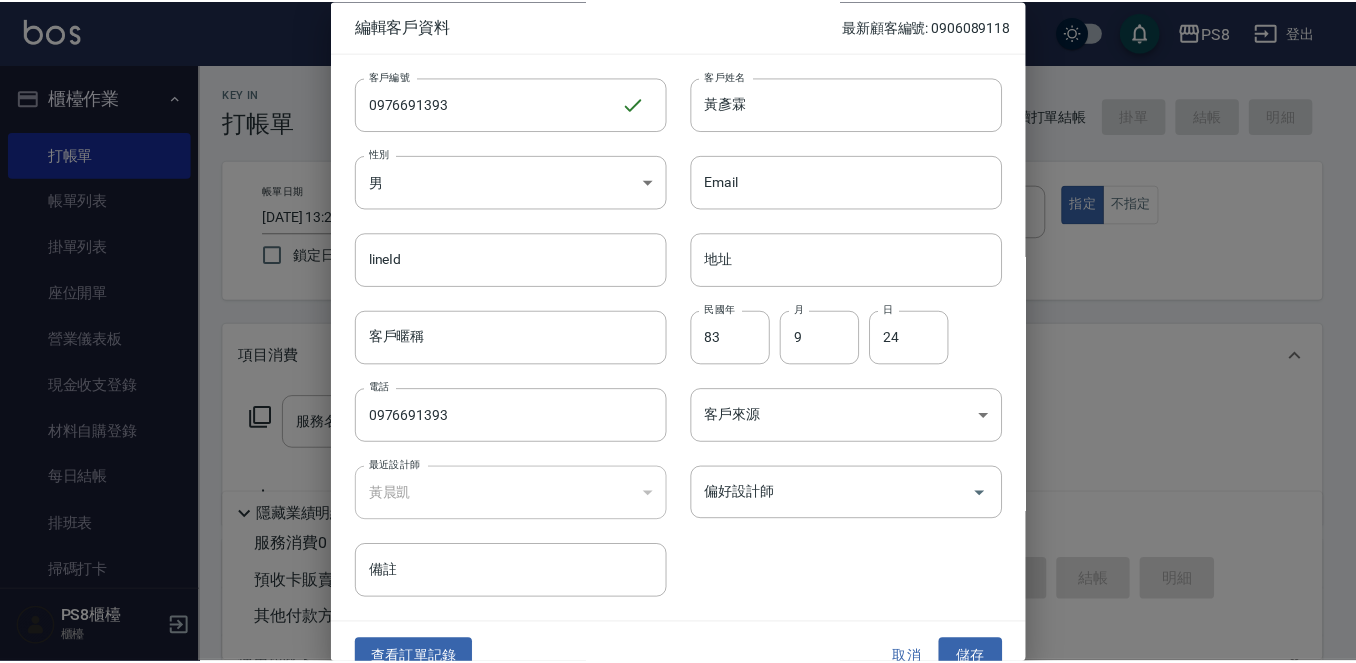 scroll, scrollTop: 30, scrollLeft: 0, axis: vertical 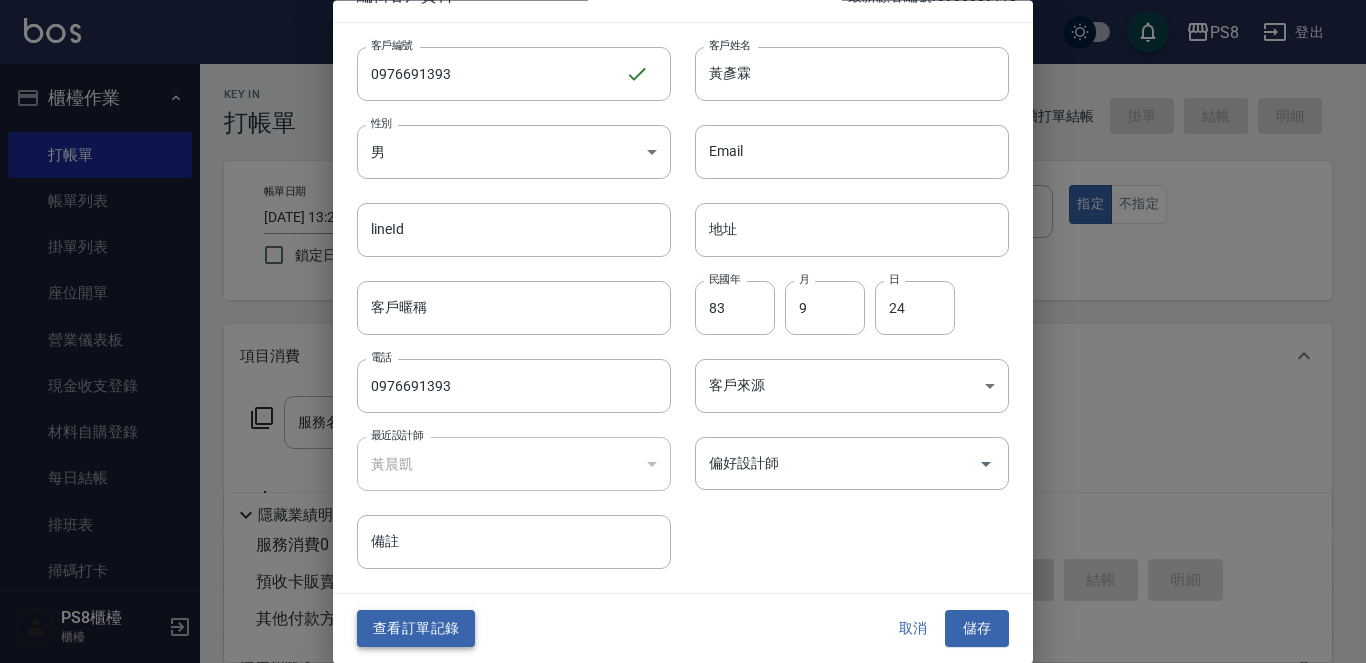 click on "查看訂單記錄" at bounding box center [416, 629] 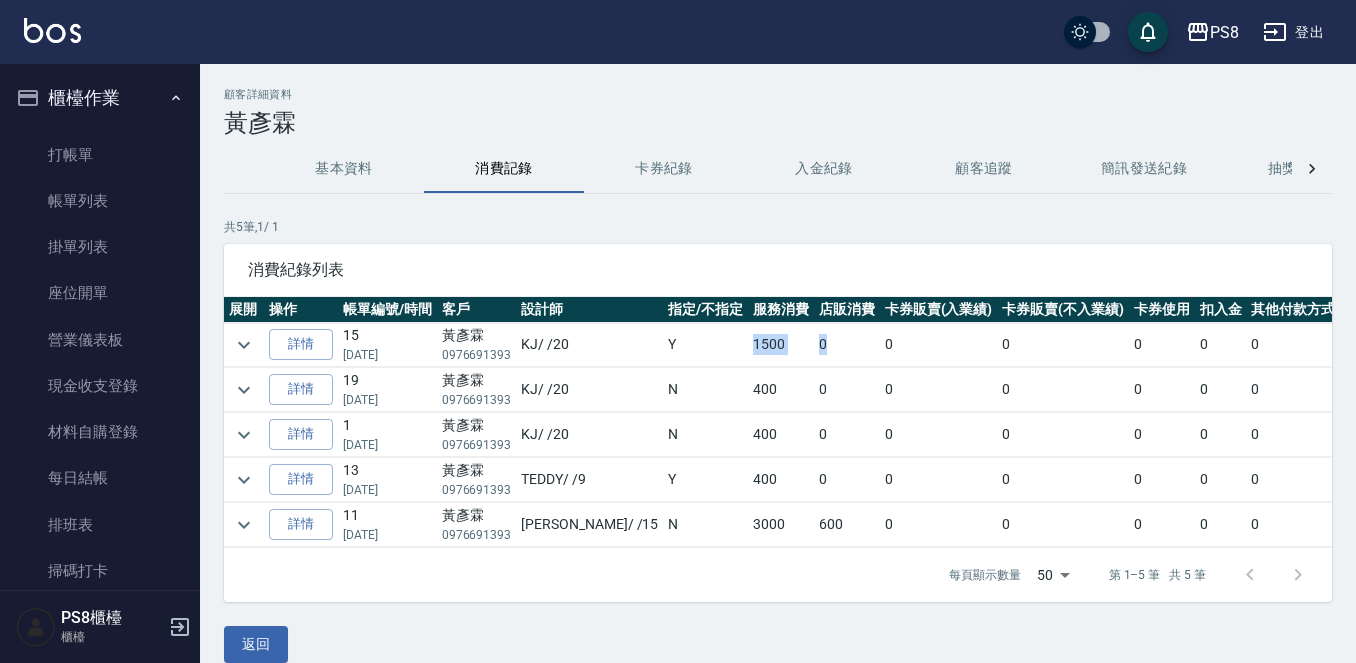 drag, startPoint x: 670, startPoint y: 347, endPoint x: 766, endPoint y: 350, distance: 96.04687 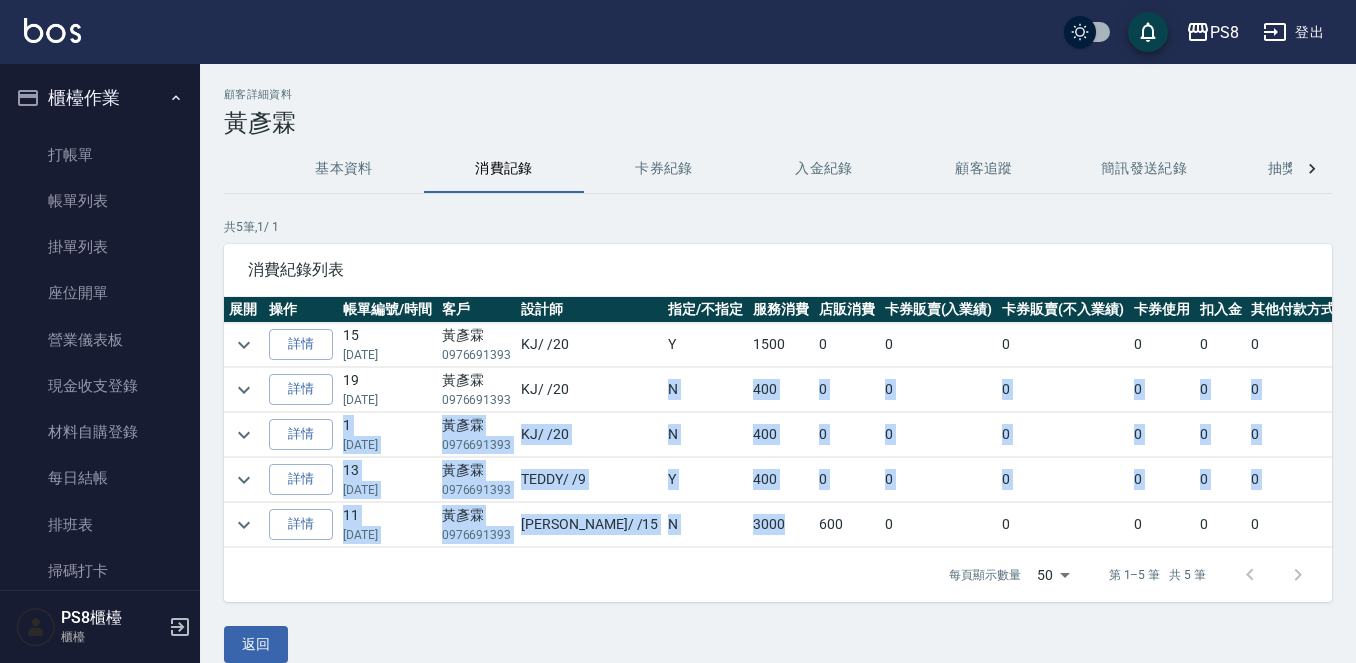 drag, startPoint x: 578, startPoint y: 374, endPoint x: 741, endPoint y: 526, distance: 222.8744 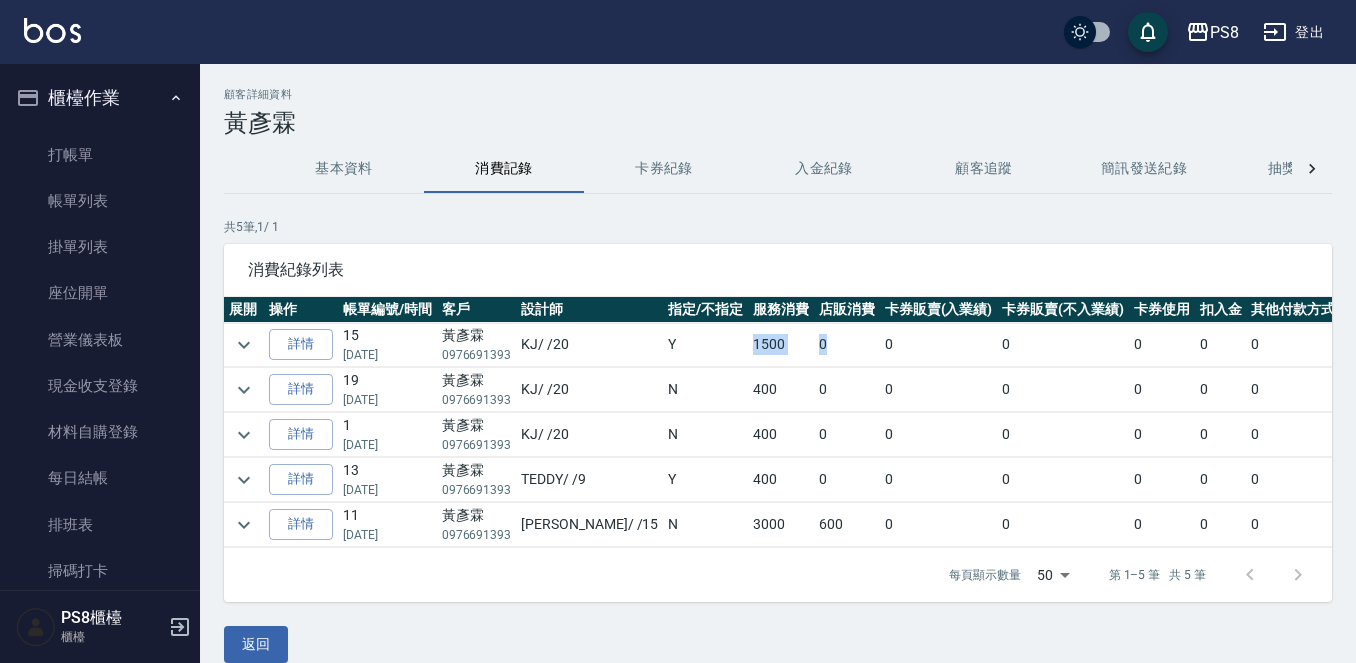 drag, startPoint x: 688, startPoint y: 339, endPoint x: 763, endPoint y: 343, distance: 75.10659 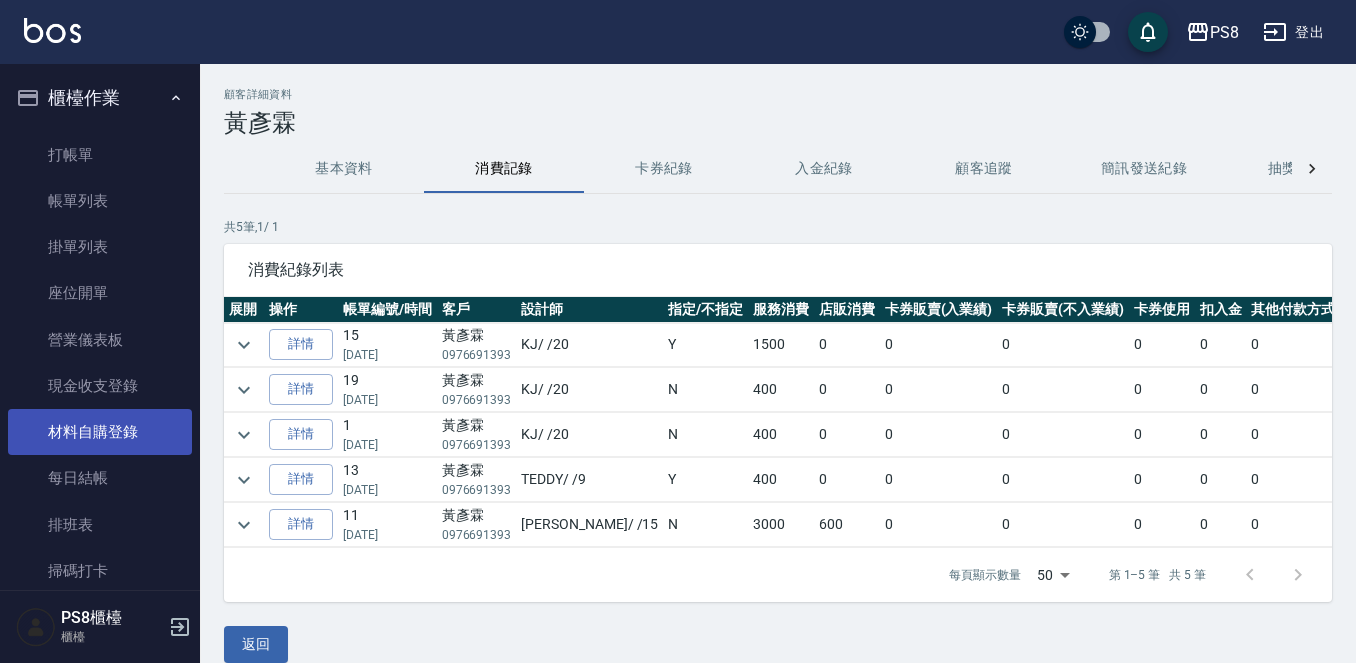 scroll, scrollTop: 0, scrollLeft: 0, axis: both 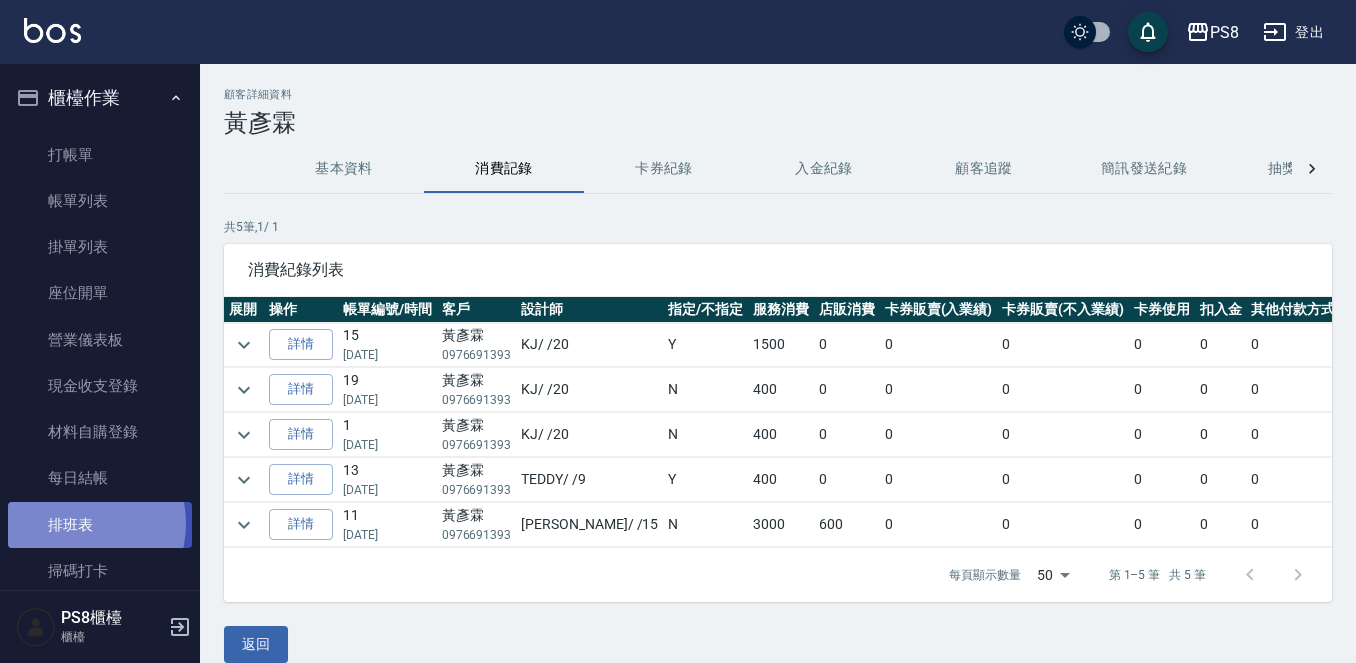 click on "排班表" at bounding box center [100, 525] 